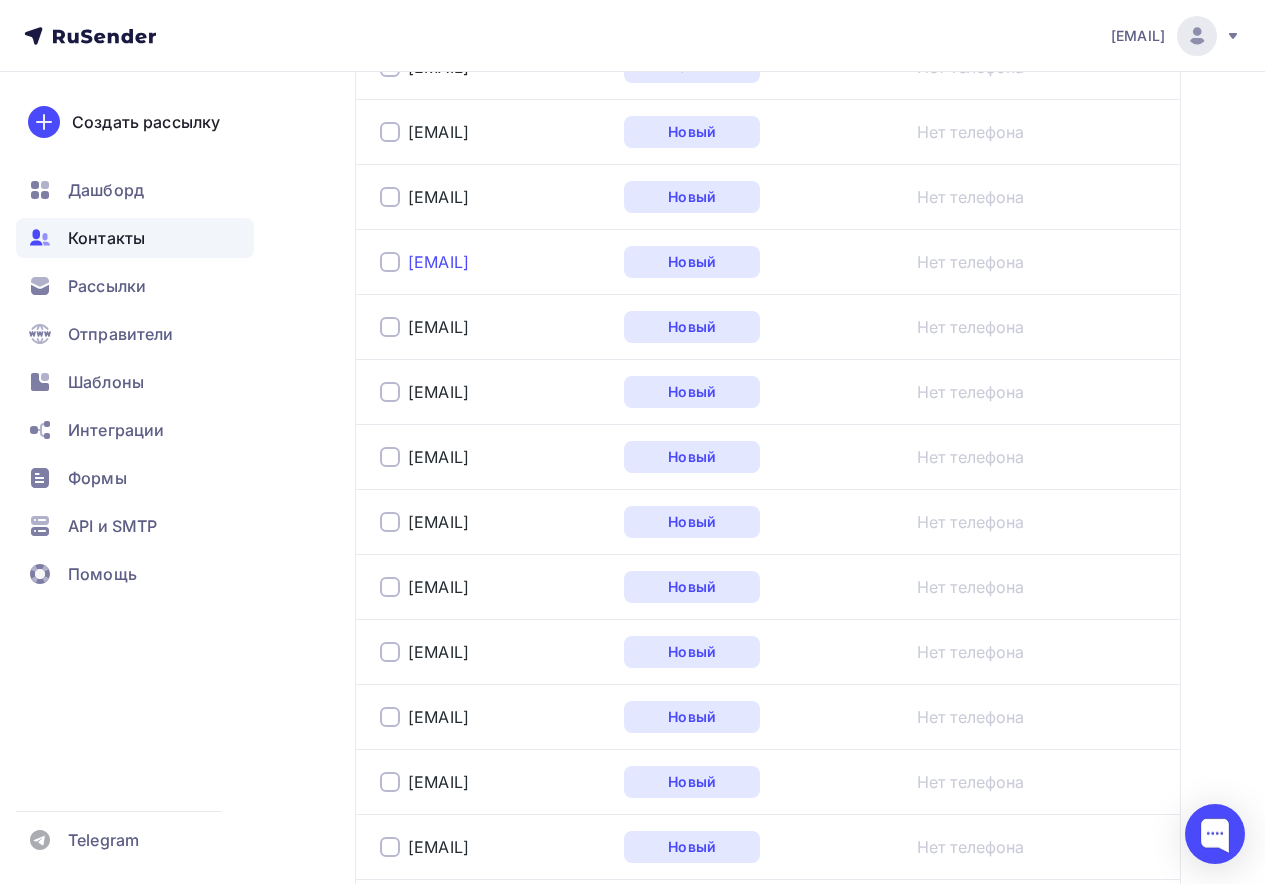 scroll, scrollTop: 2200, scrollLeft: 0, axis: vertical 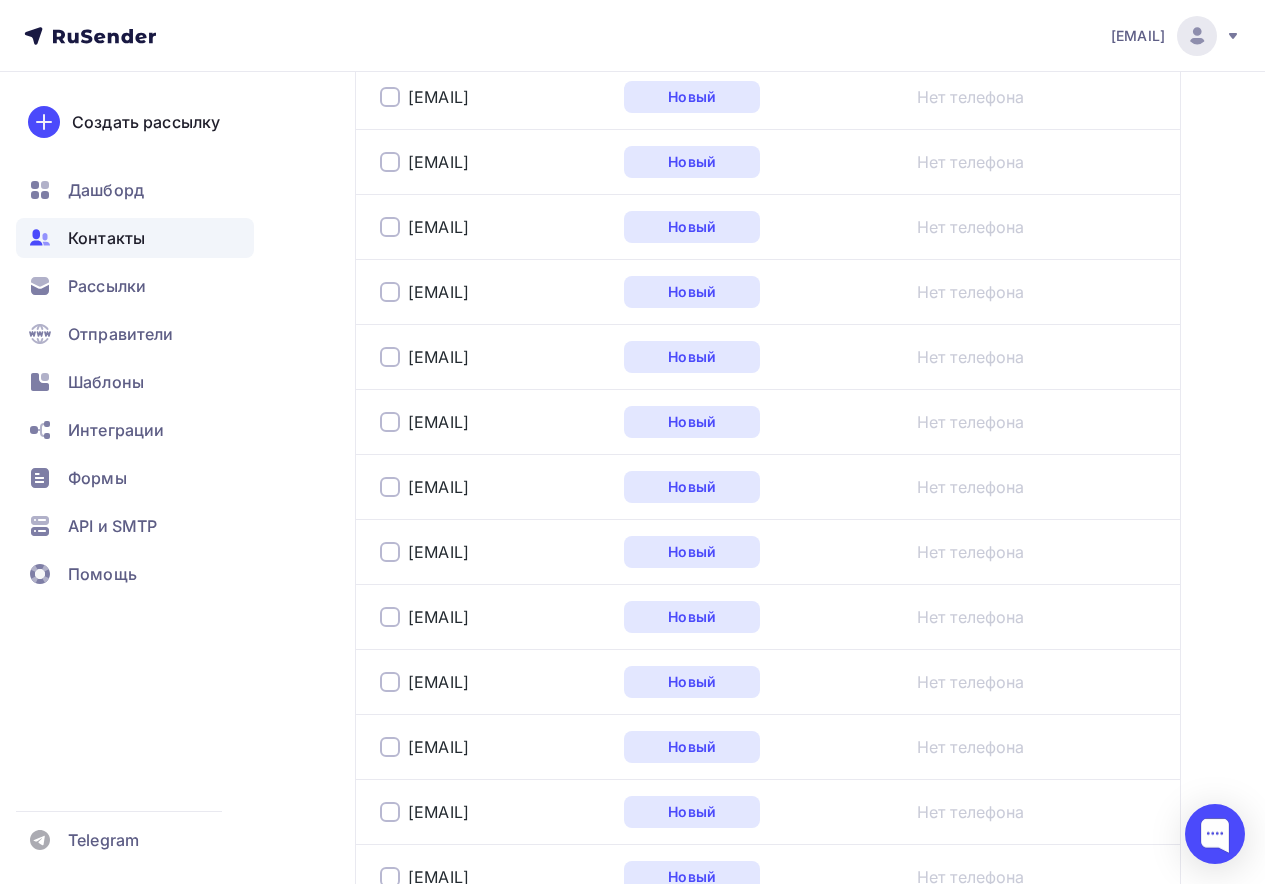 drag, startPoint x: 403, startPoint y: 466, endPoint x: 579, endPoint y: 468, distance: 176.01137 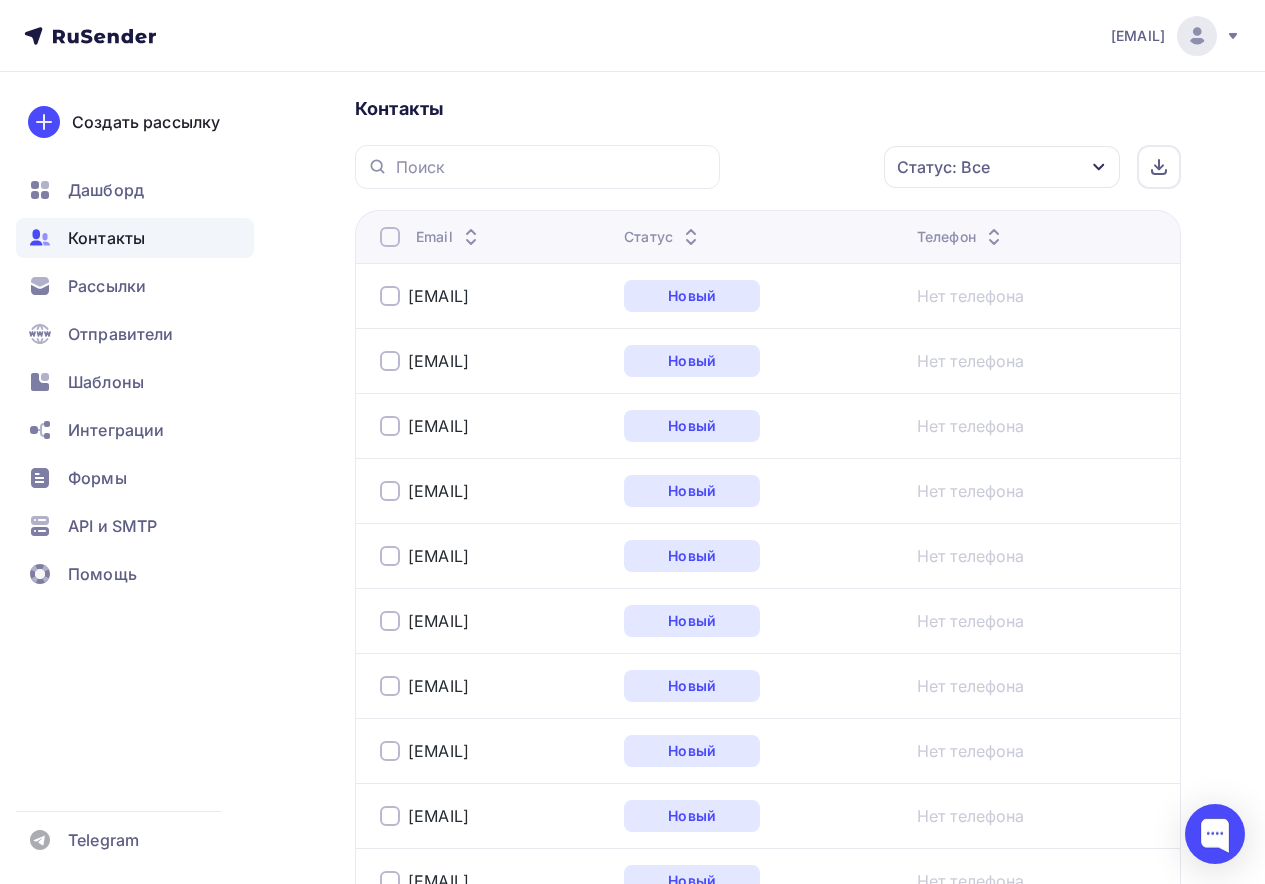 scroll, scrollTop: 300, scrollLeft: 0, axis: vertical 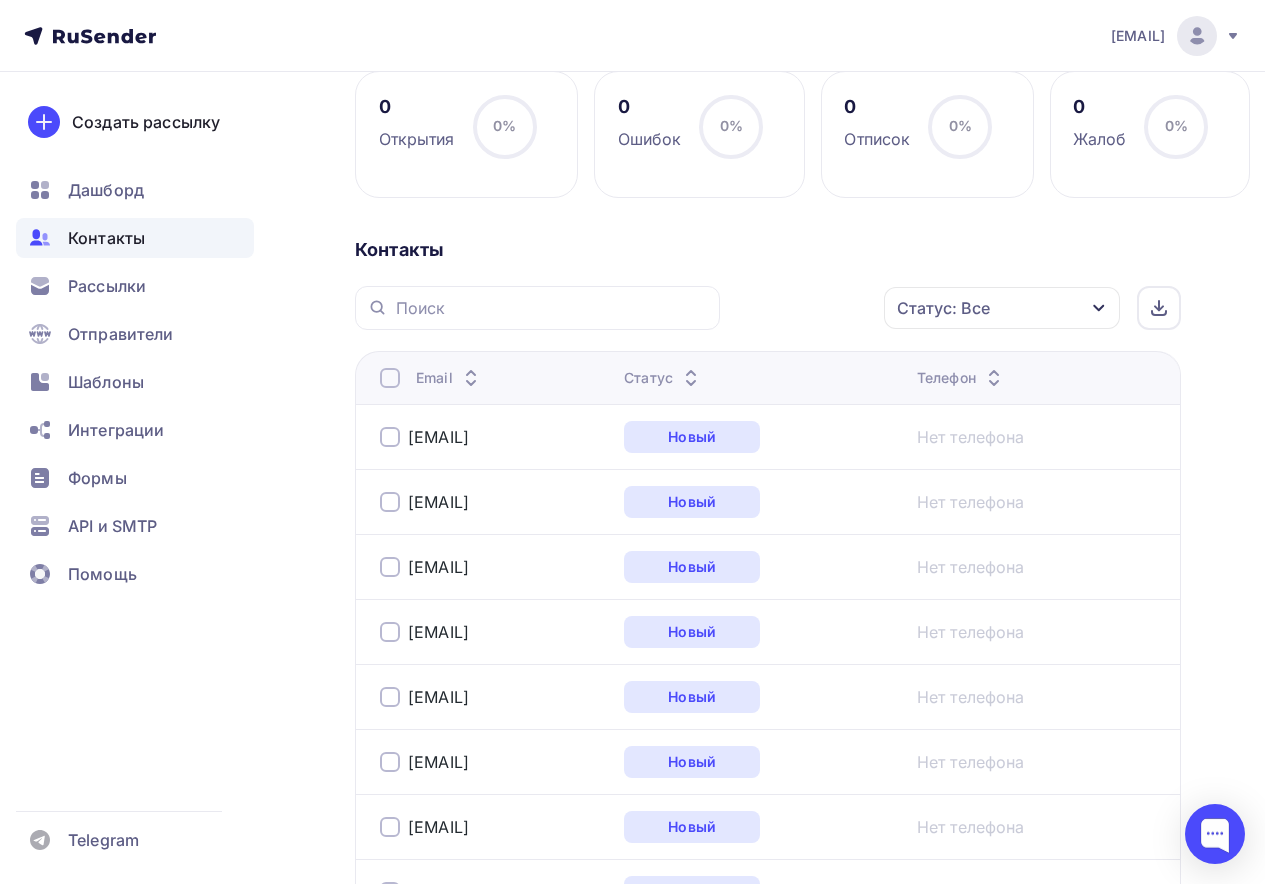 click on "Статус: Все Статус Новый Активный Не существует Переполнен Недоступен Отписан Отписан вручную Жалоба Отменить Применить Email Статус Телефон [EMAIL] Новый Нет телефона [EMAIL] Новый" at bounding box center (768, 2008) 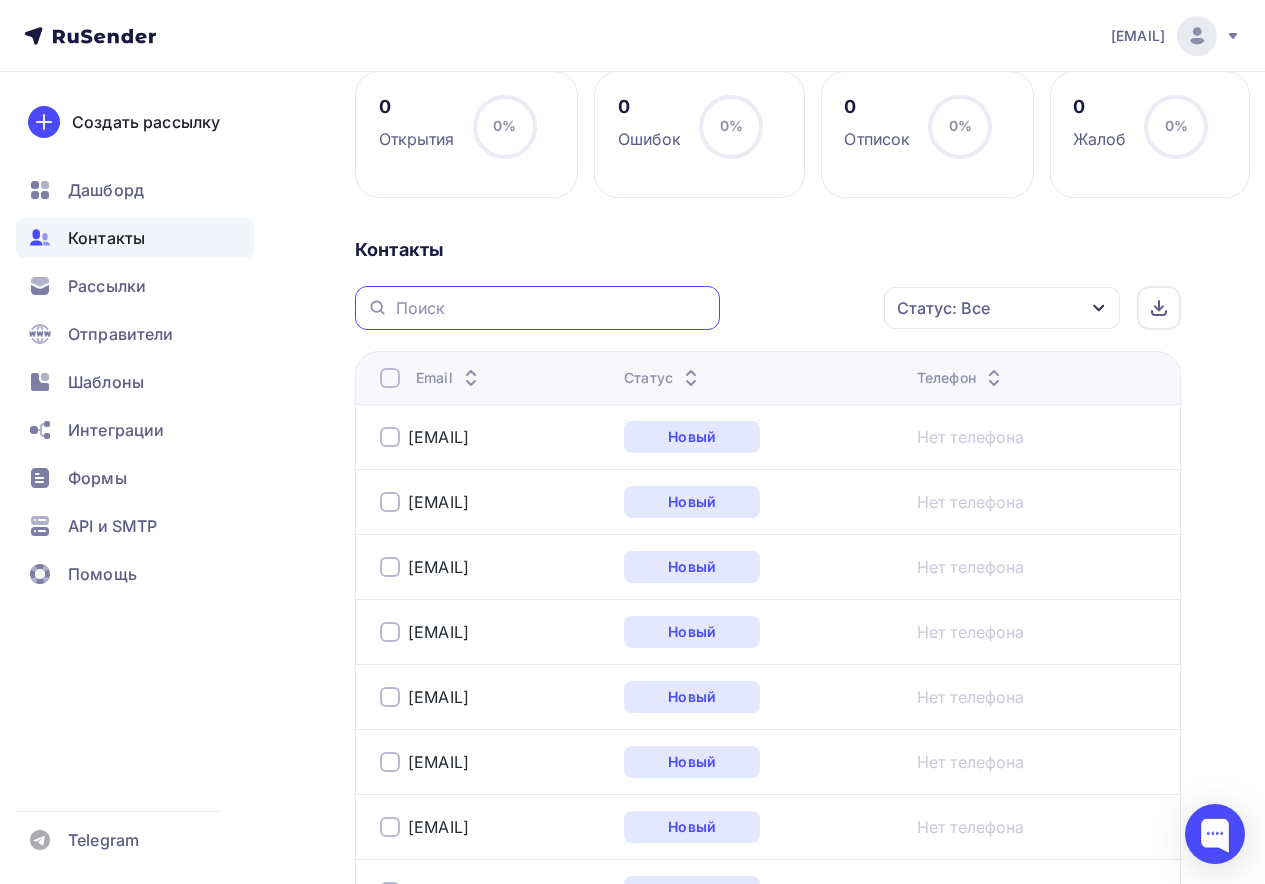 click at bounding box center [552, 308] 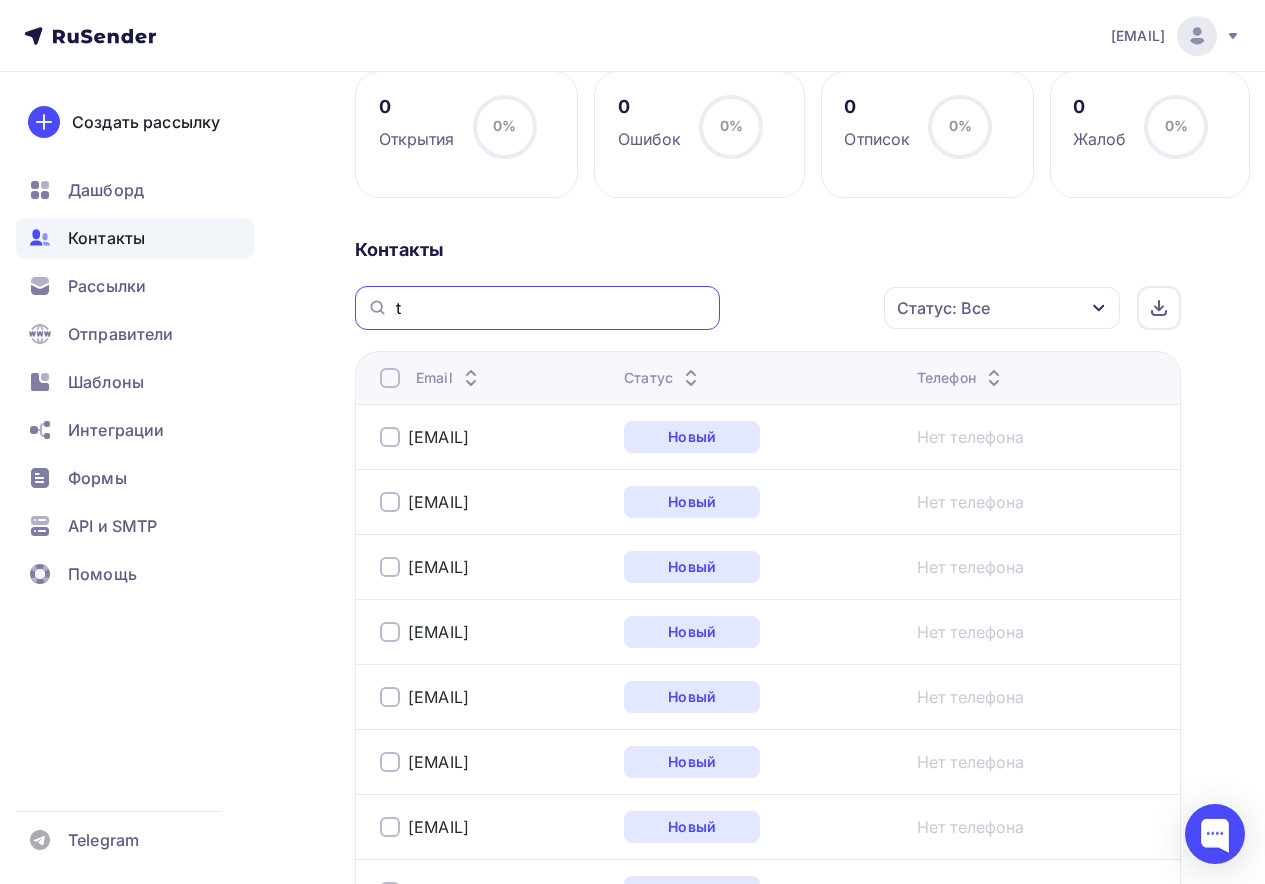 type on "t" 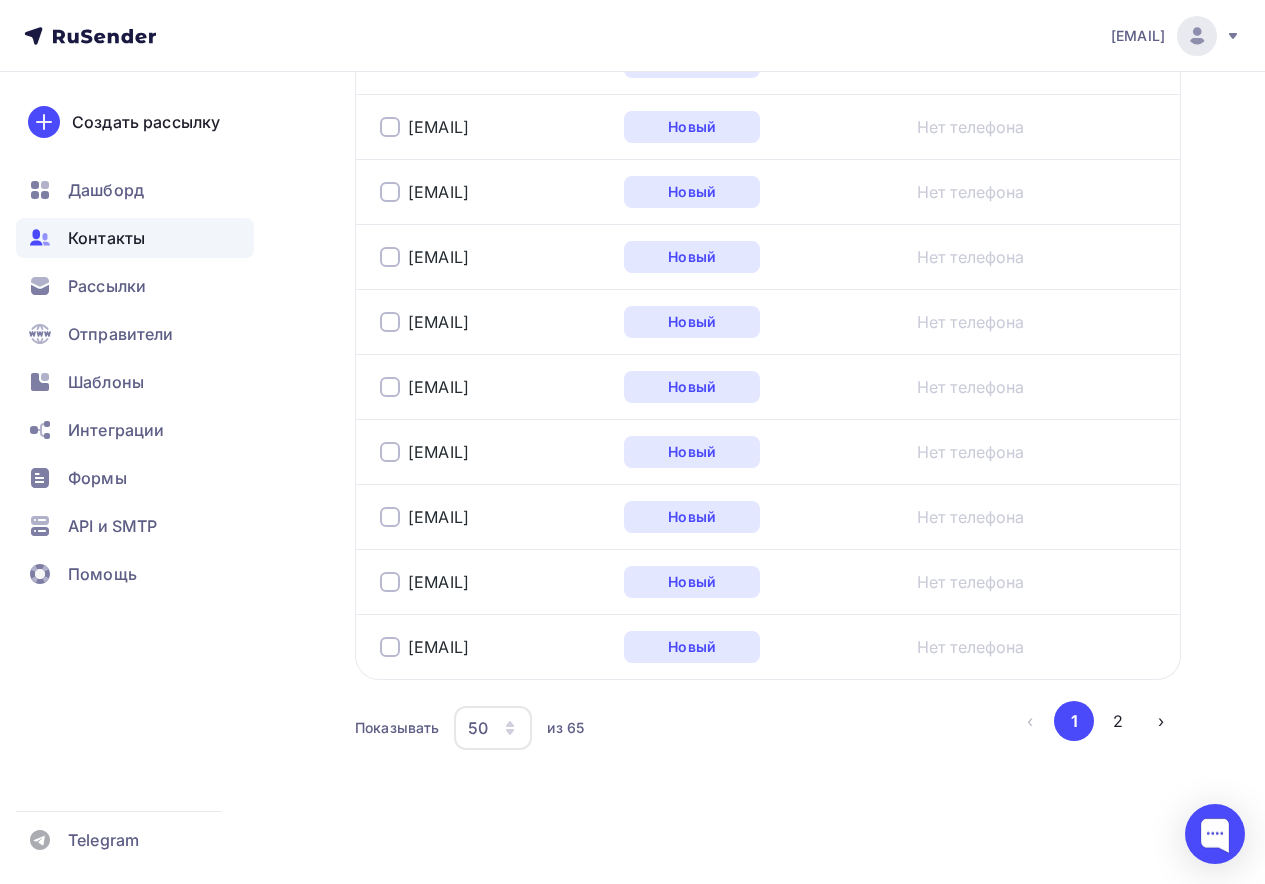 scroll, scrollTop: 3475, scrollLeft: 0, axis: vertical 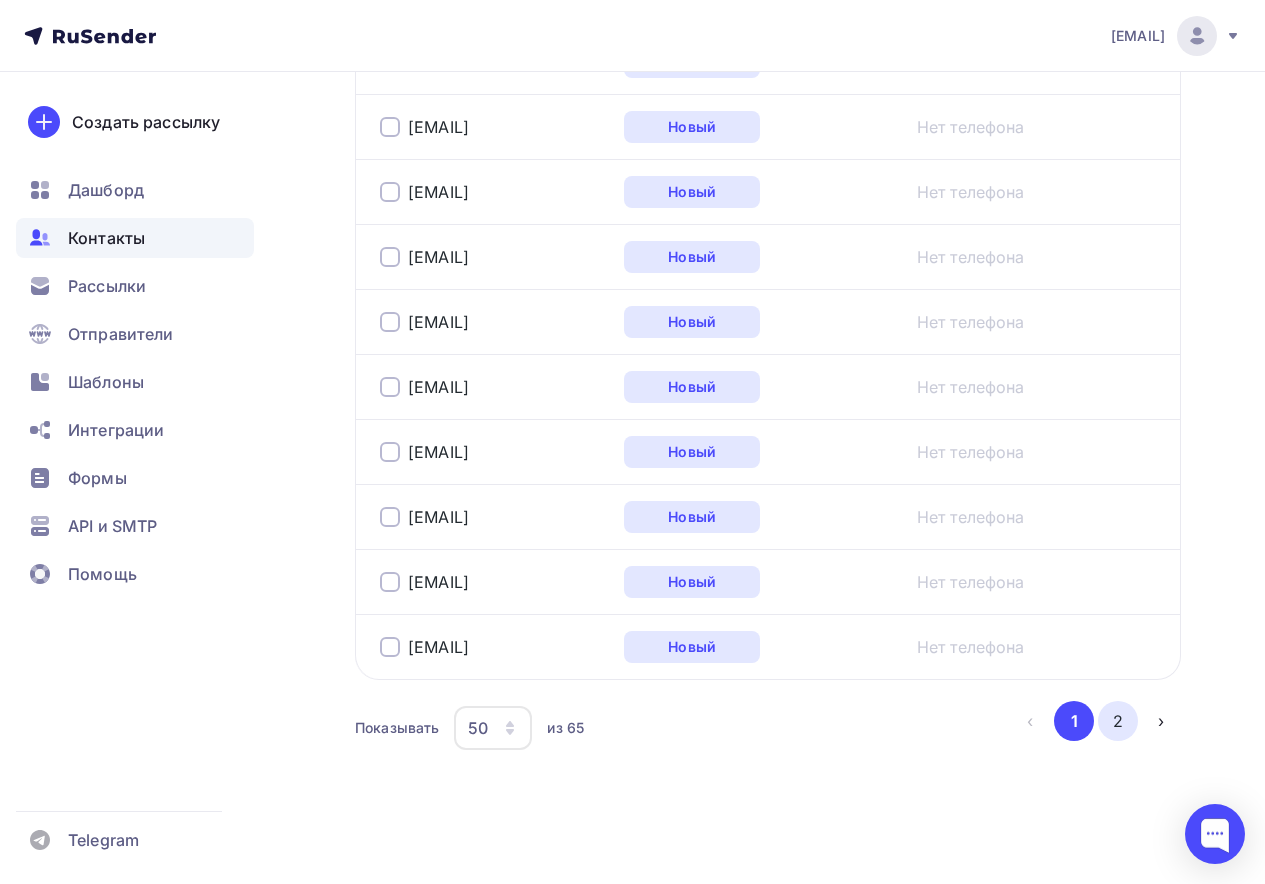 type 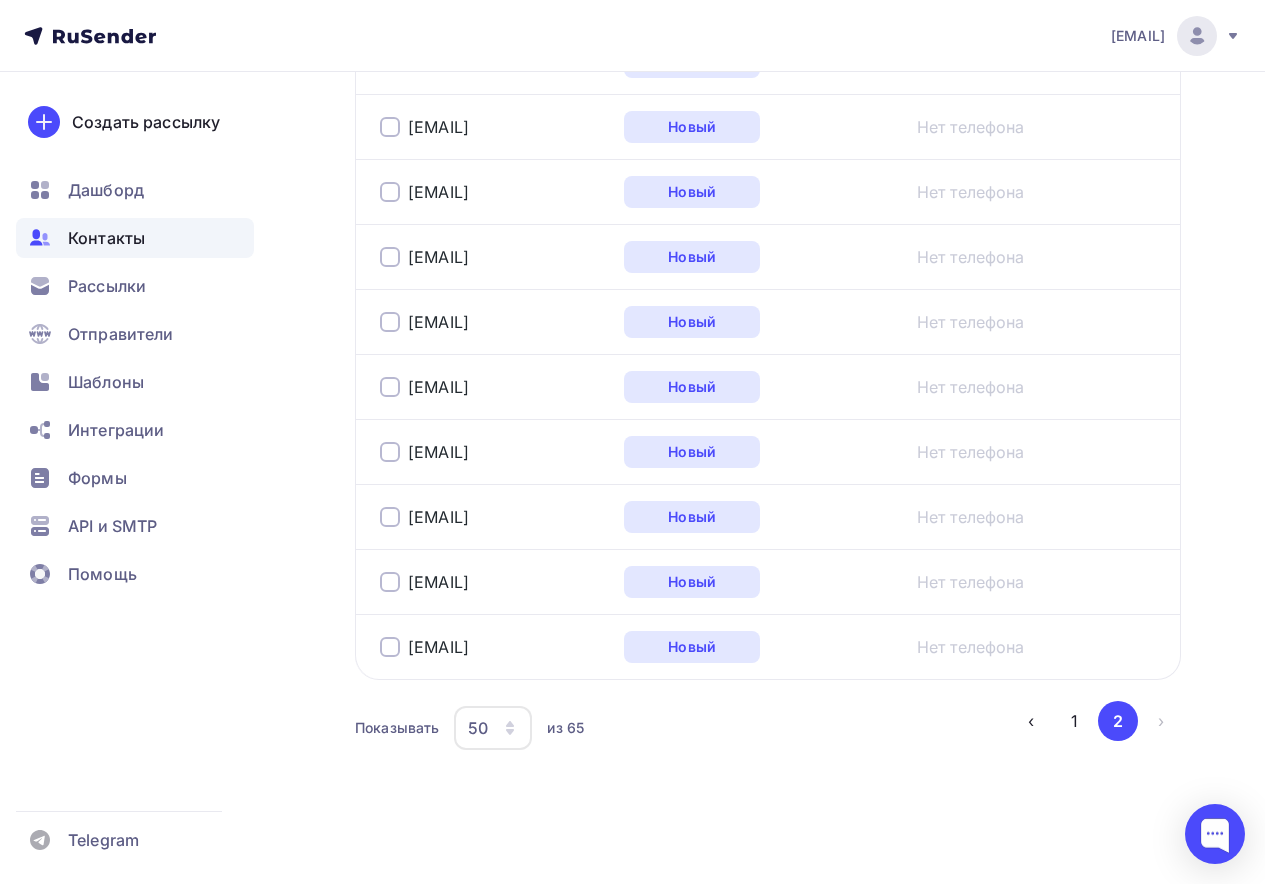 scroll, scrollTop: 1060, scrollLeft: 0, axis: vertical 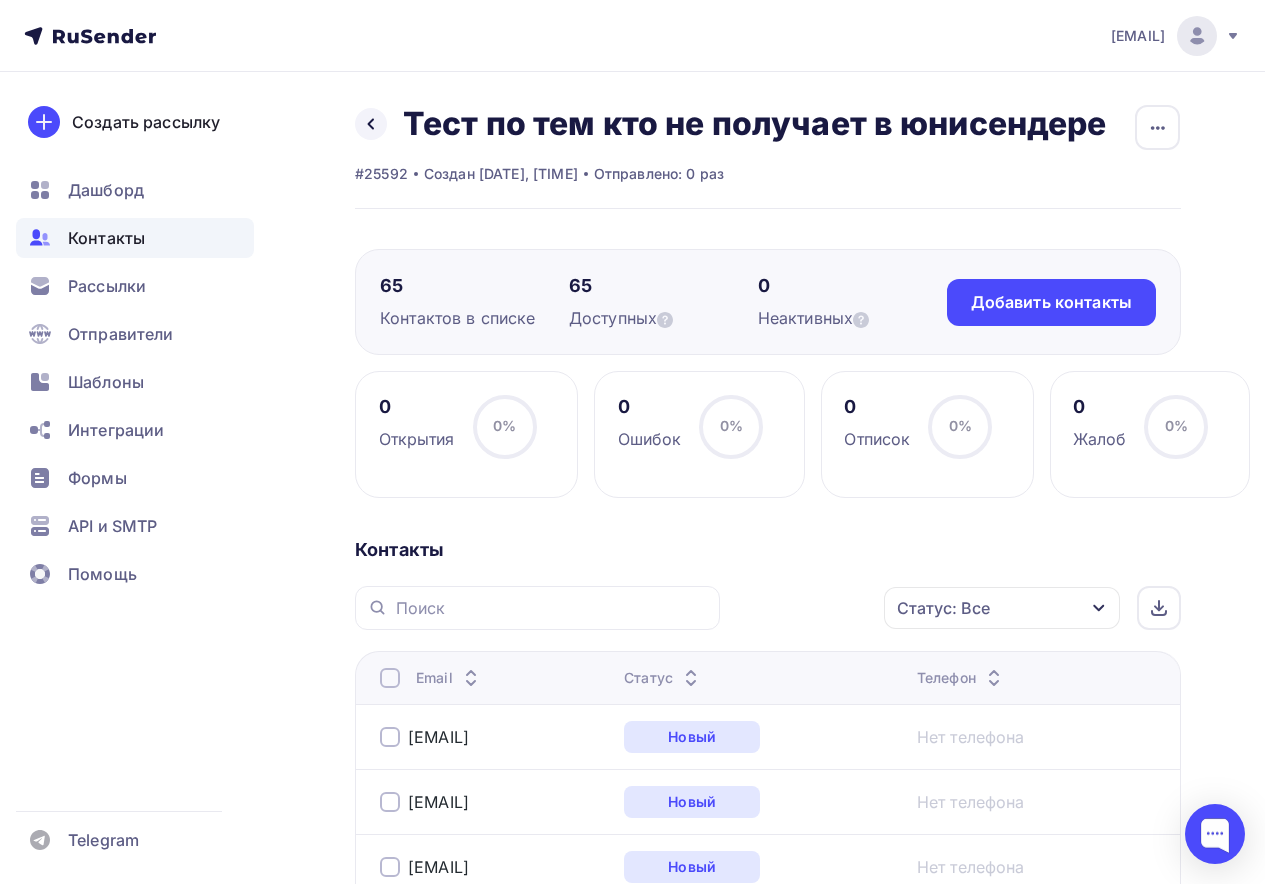 click on "Доступных" at bounding box center [663, 318] 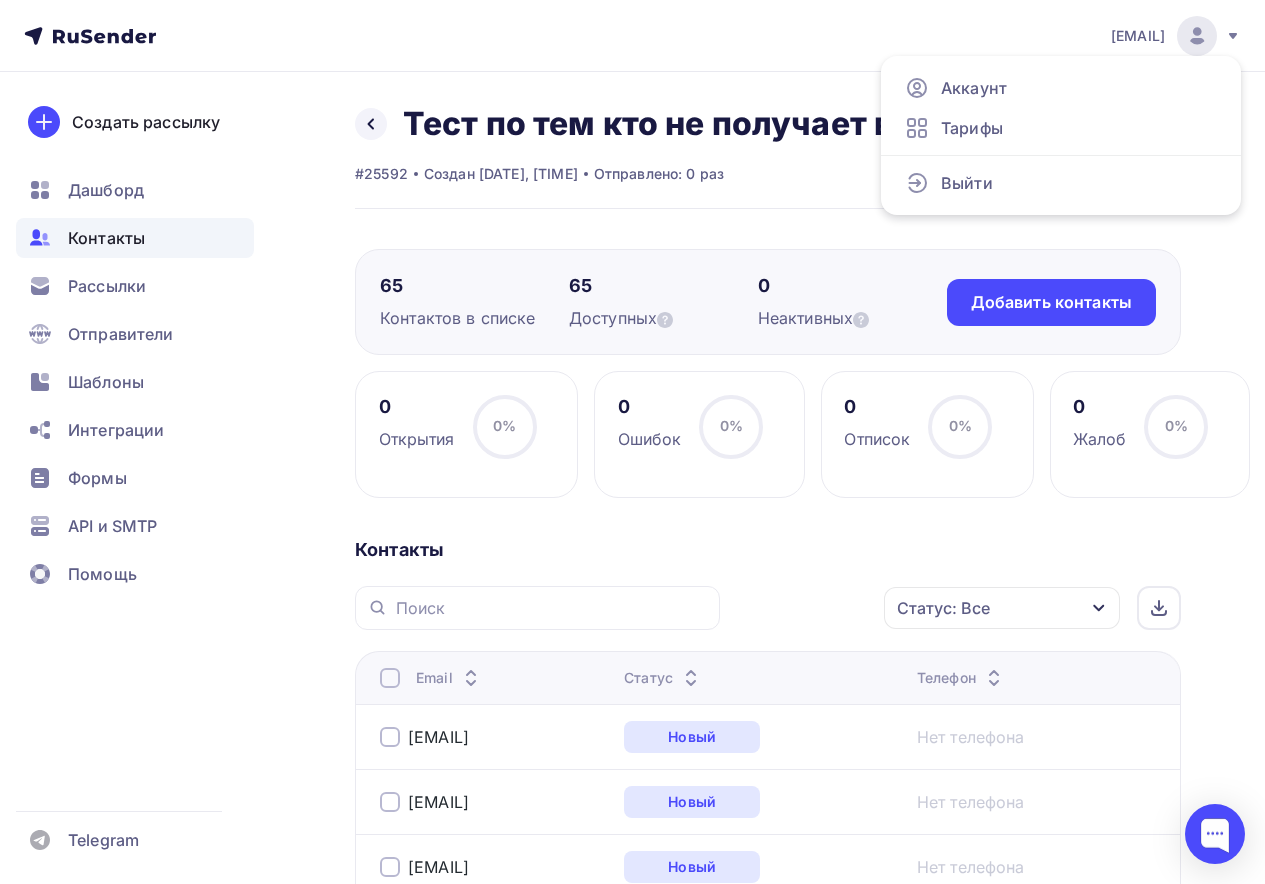 click on "[EMAIL]" at bounding box center [1176, 36] 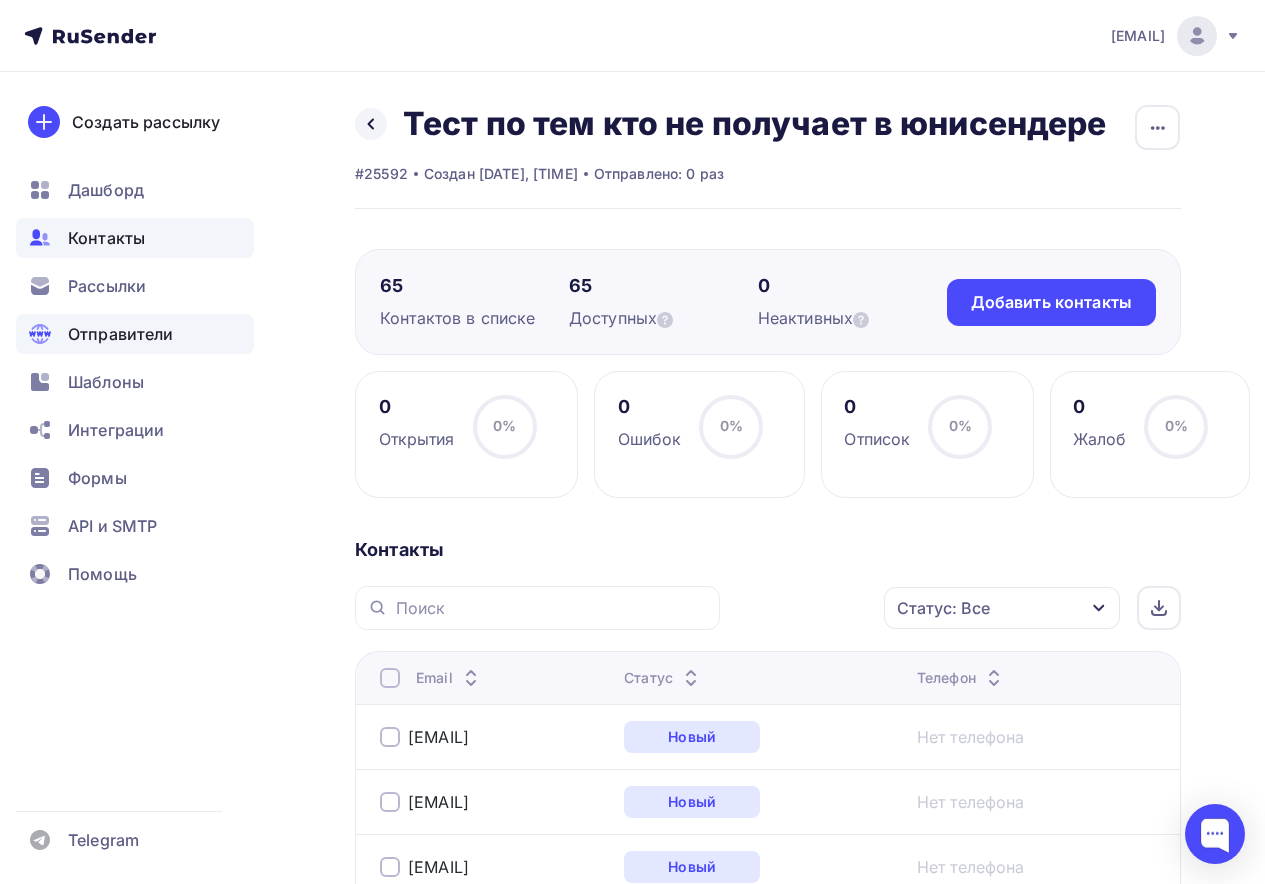 click on "Отправители" at bounding box center (121, 334) 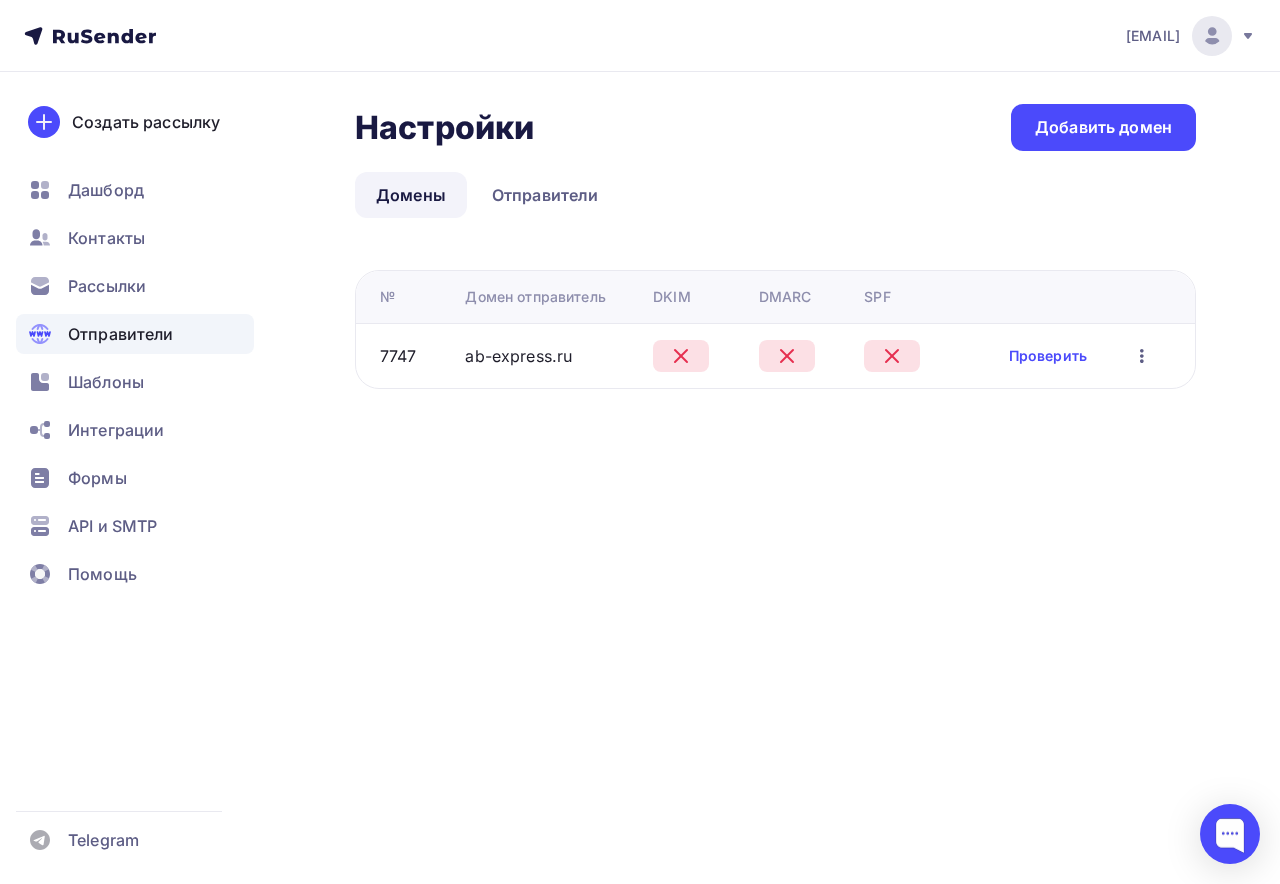 click on "Проверить
Редактировать
Удалить" at bounding box center [1082, 356] 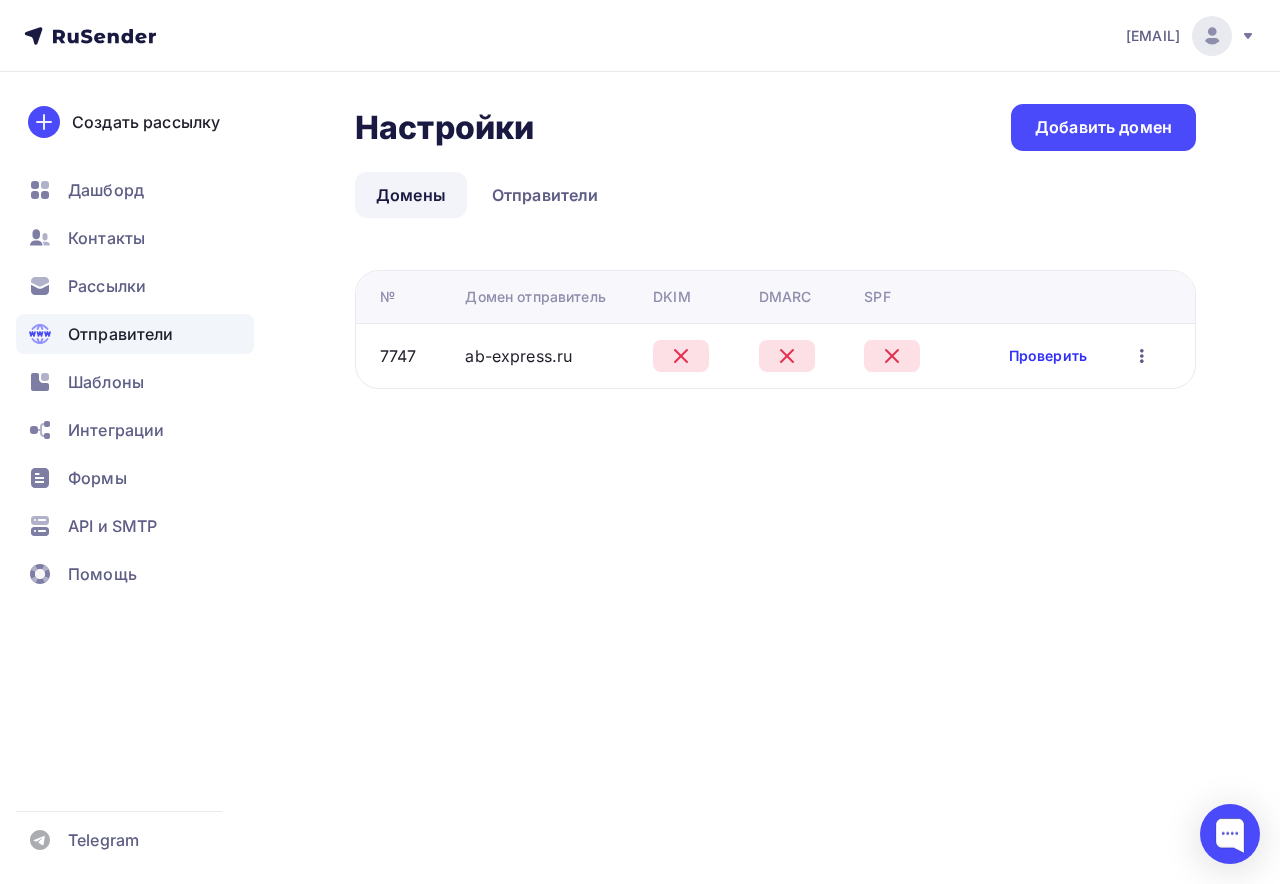 click on "Проверить" at bounding box center [1048, 356] 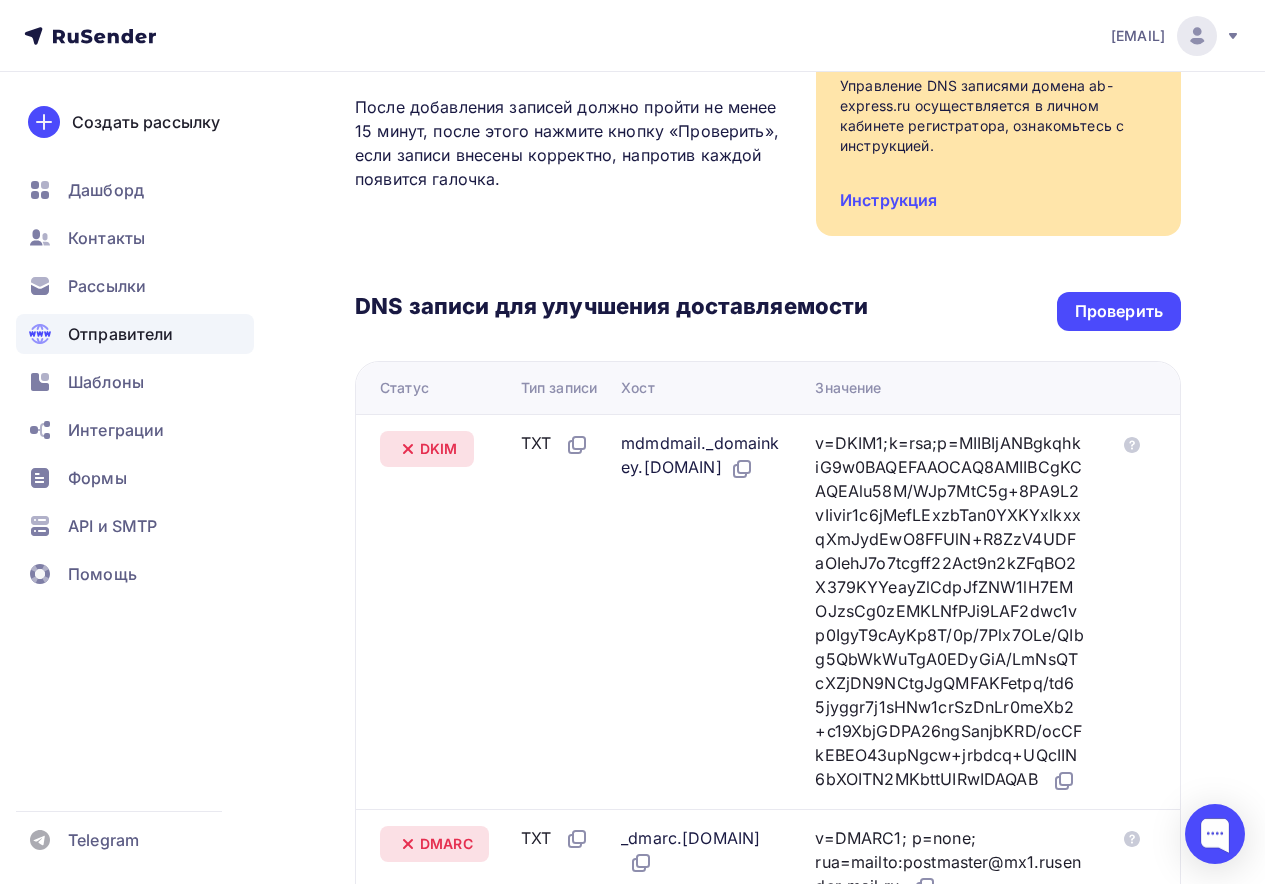 scroll, scrollTop: 300, scrollLeft: 0, axis: vertical 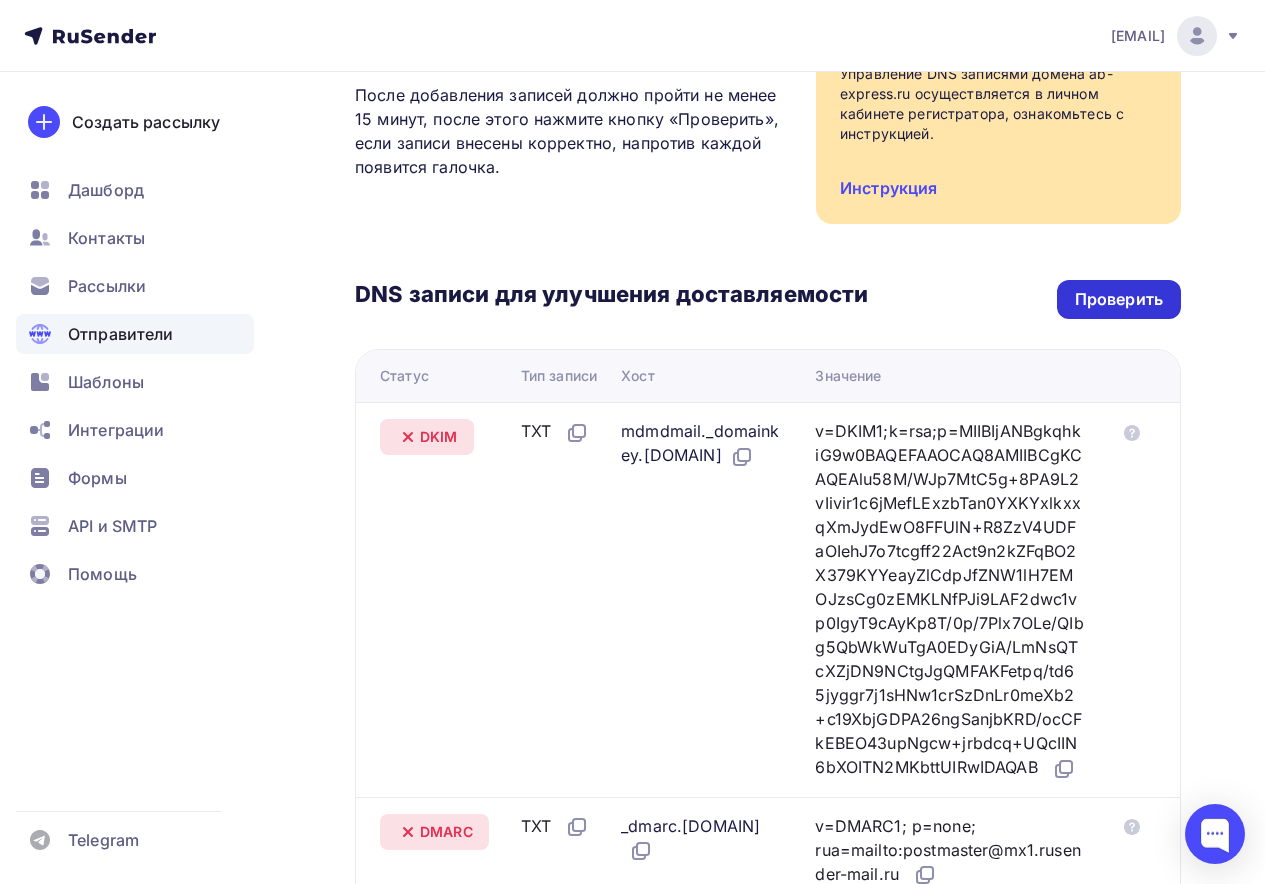 click on "Проверить" at bounding box center [1119, 299] 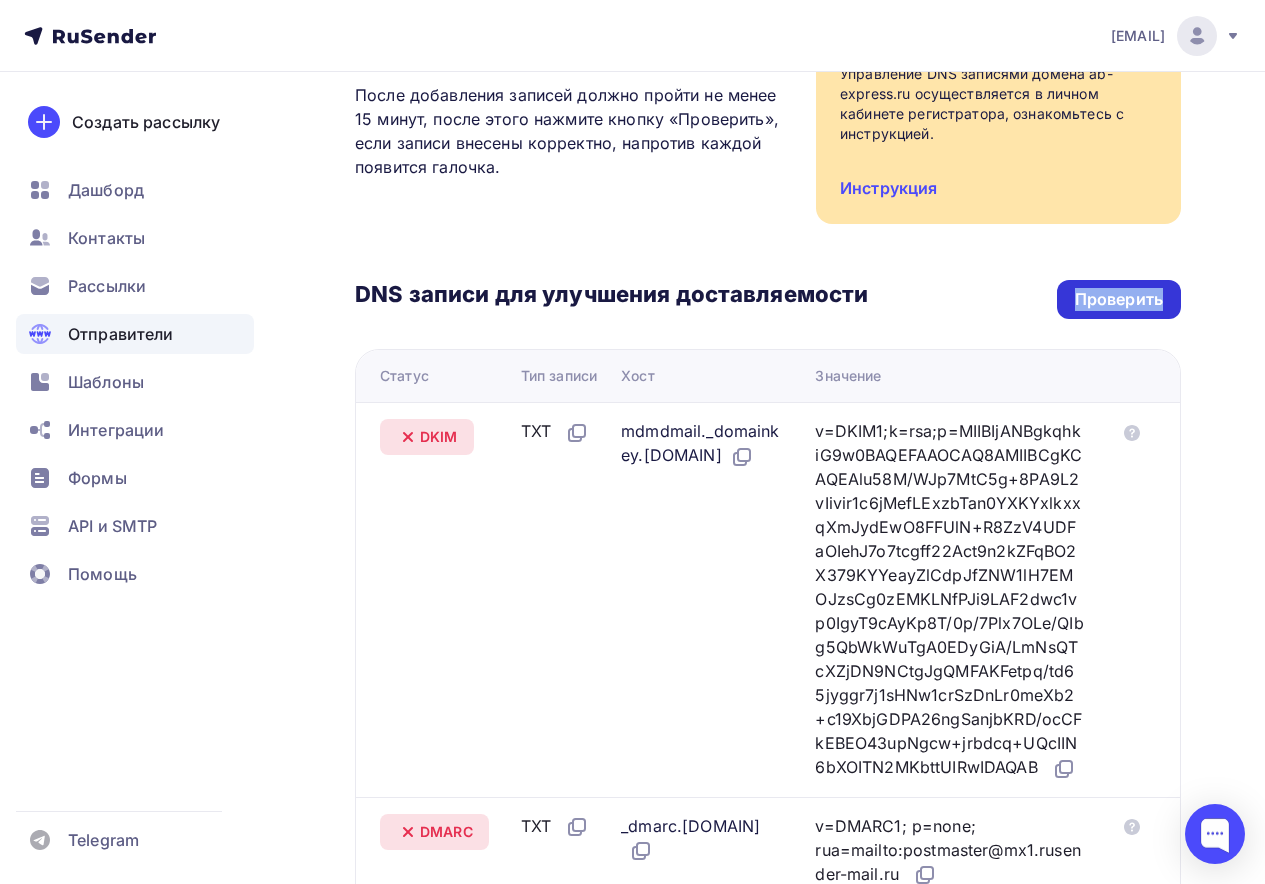 click on "Проверить" at bounding box center [1119, 299] 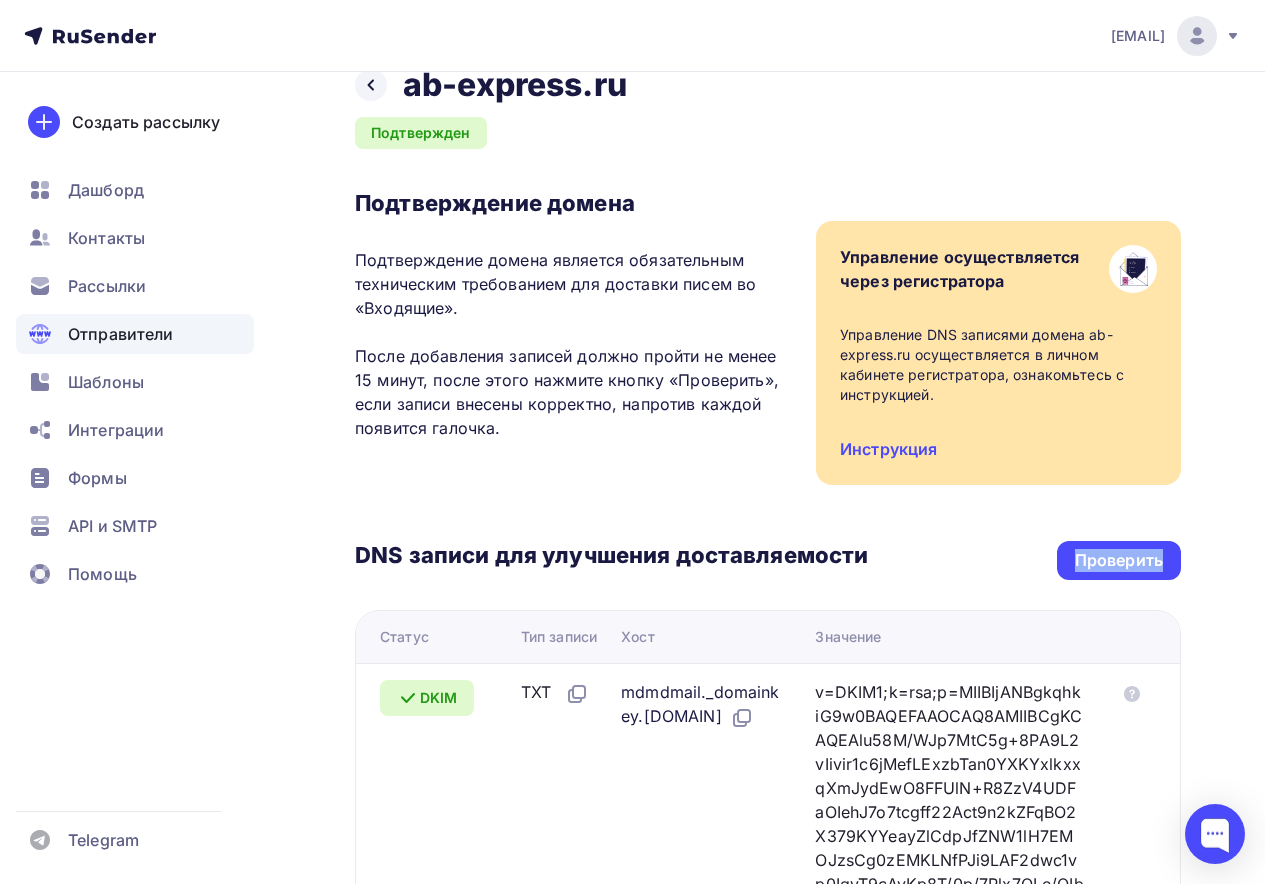 scroll, scrollTop: 0, scrollLeft: 0, axis: both 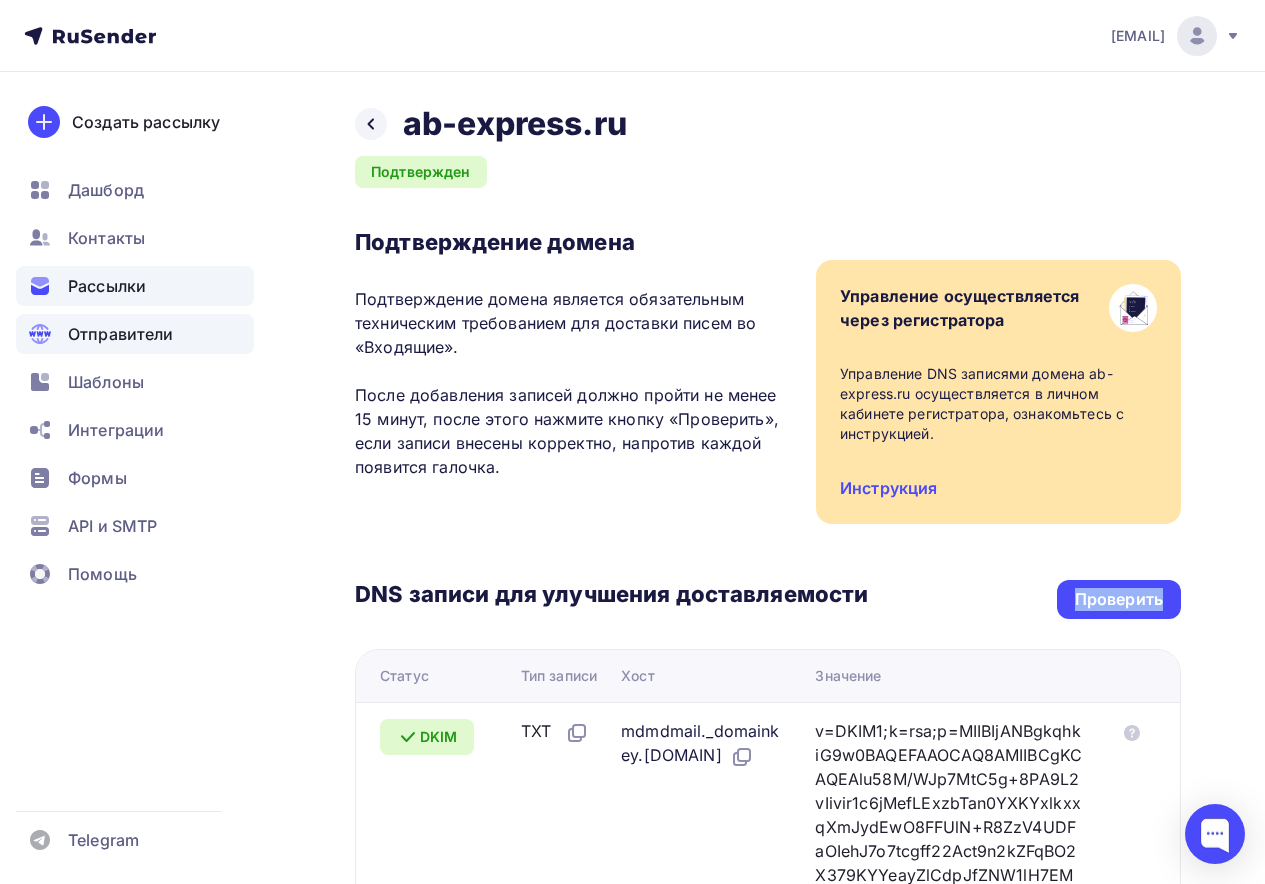 click on "Рассылки" at bounding box center [107, 286] 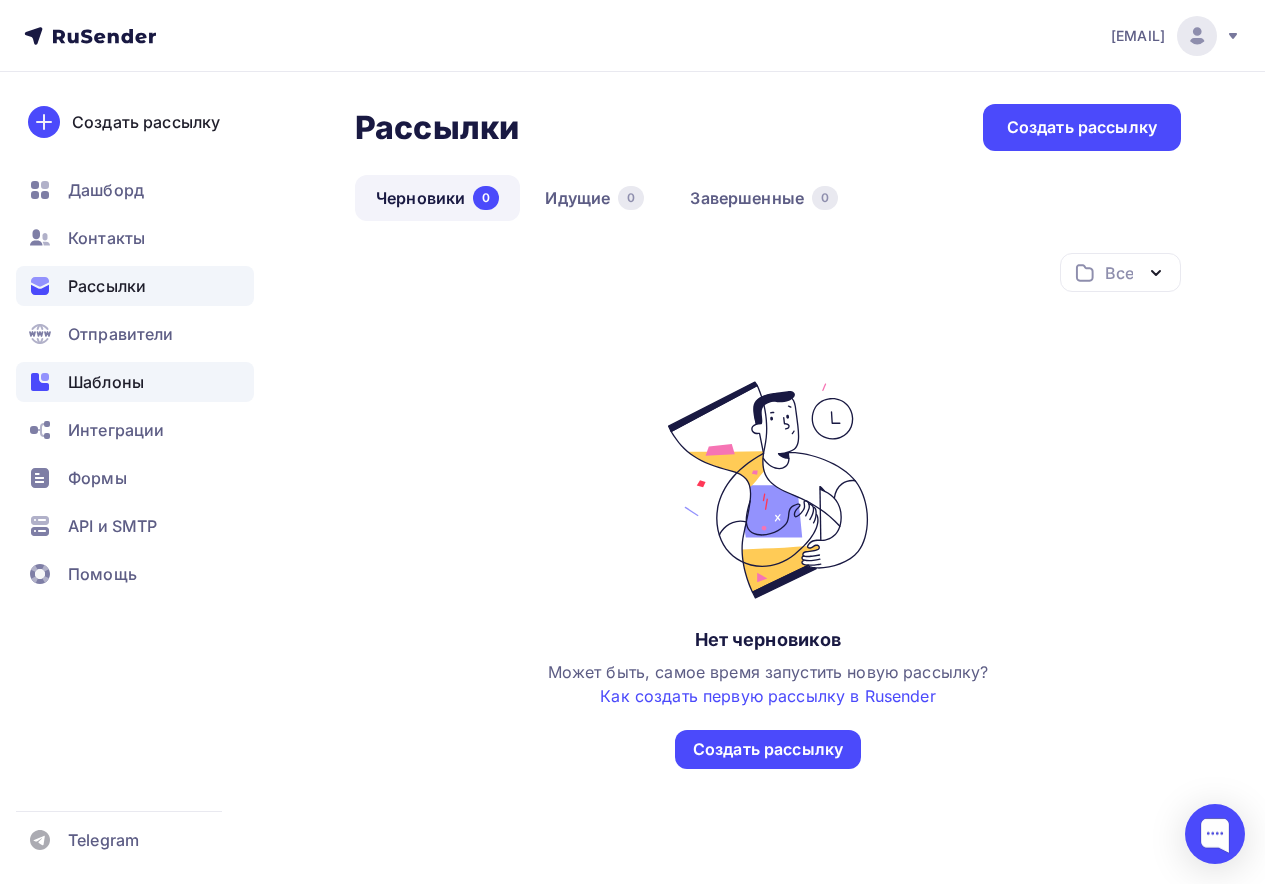 click on "Шаблоны" at bounding box center (135, 382) 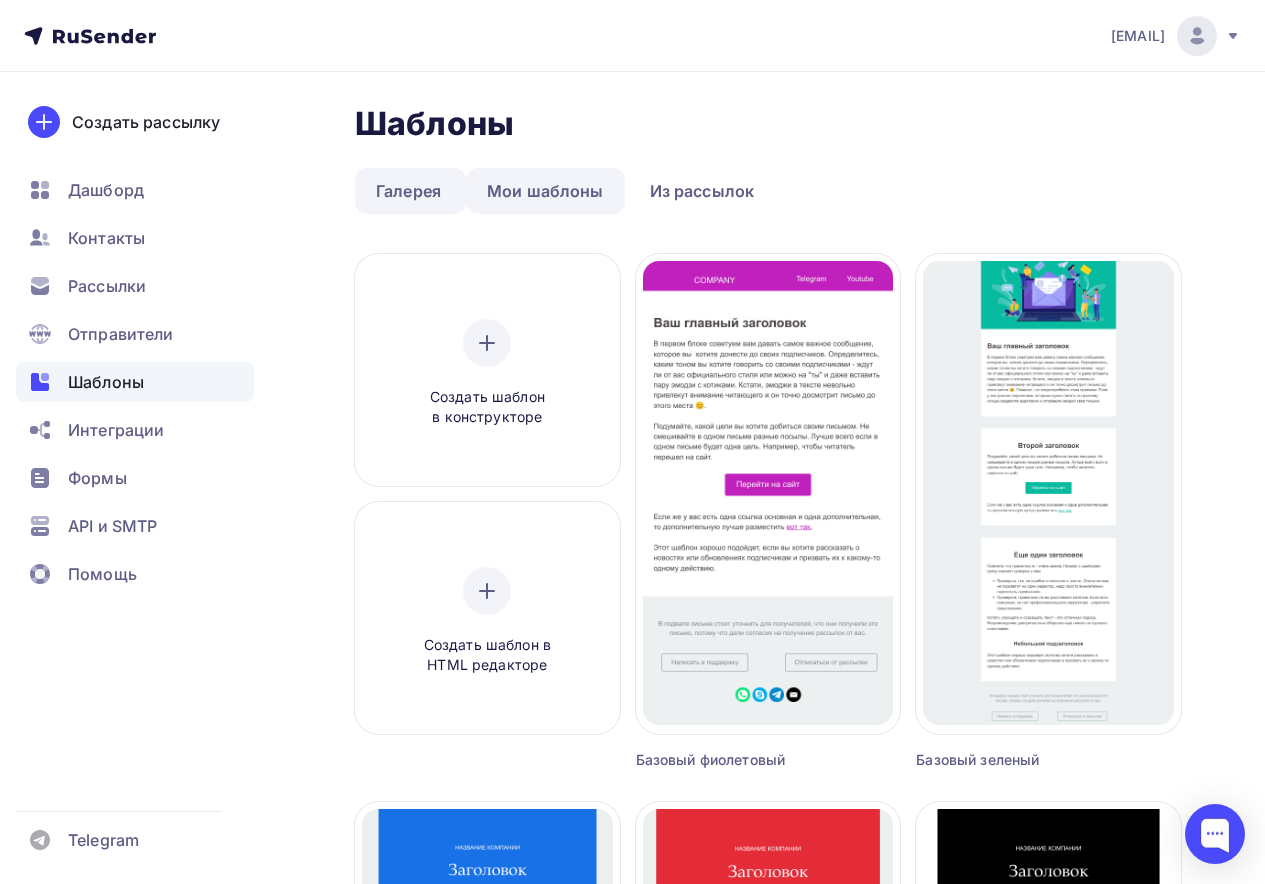 click on "Мои шаблоны" at bounding box center [545, 191] 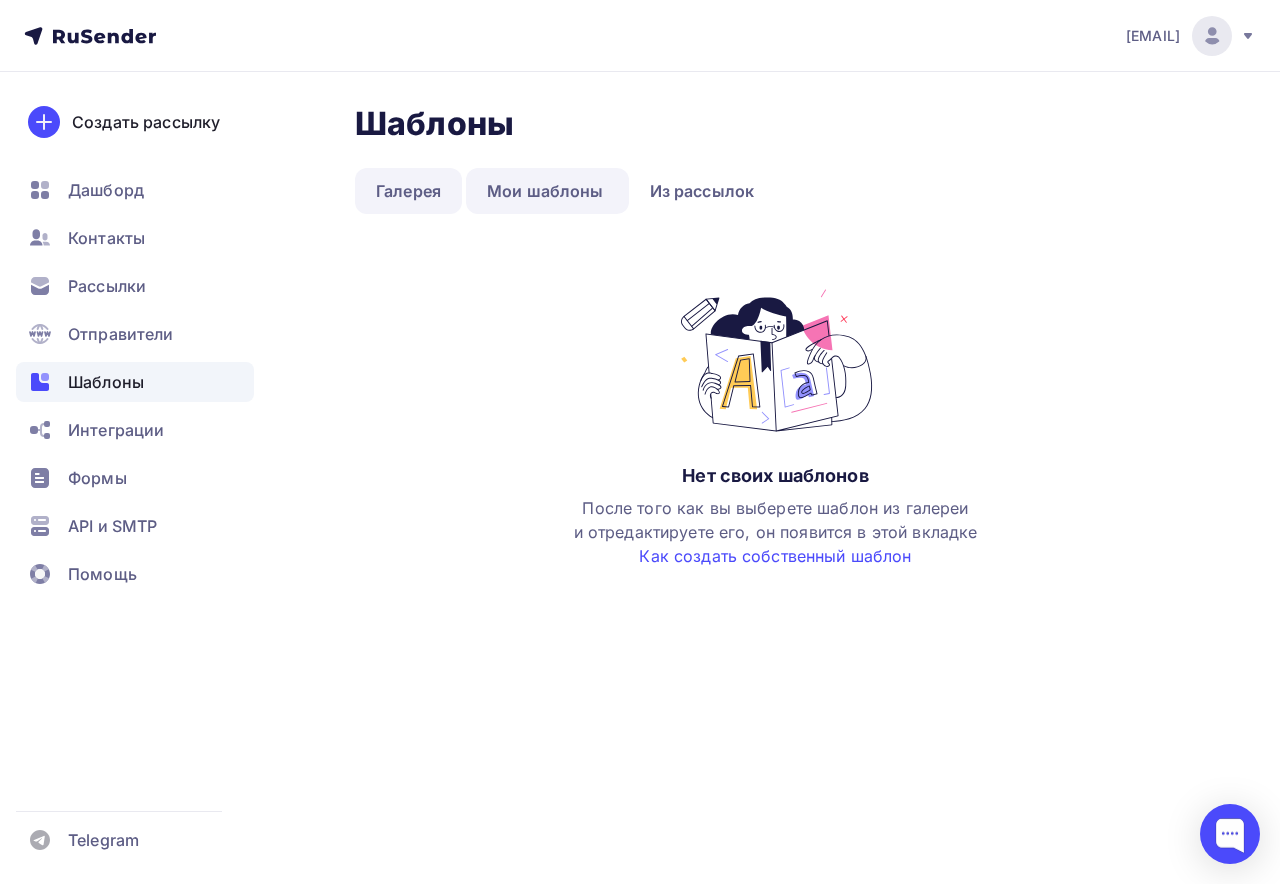 click on "Галерея" at bounding box center [408, 191] 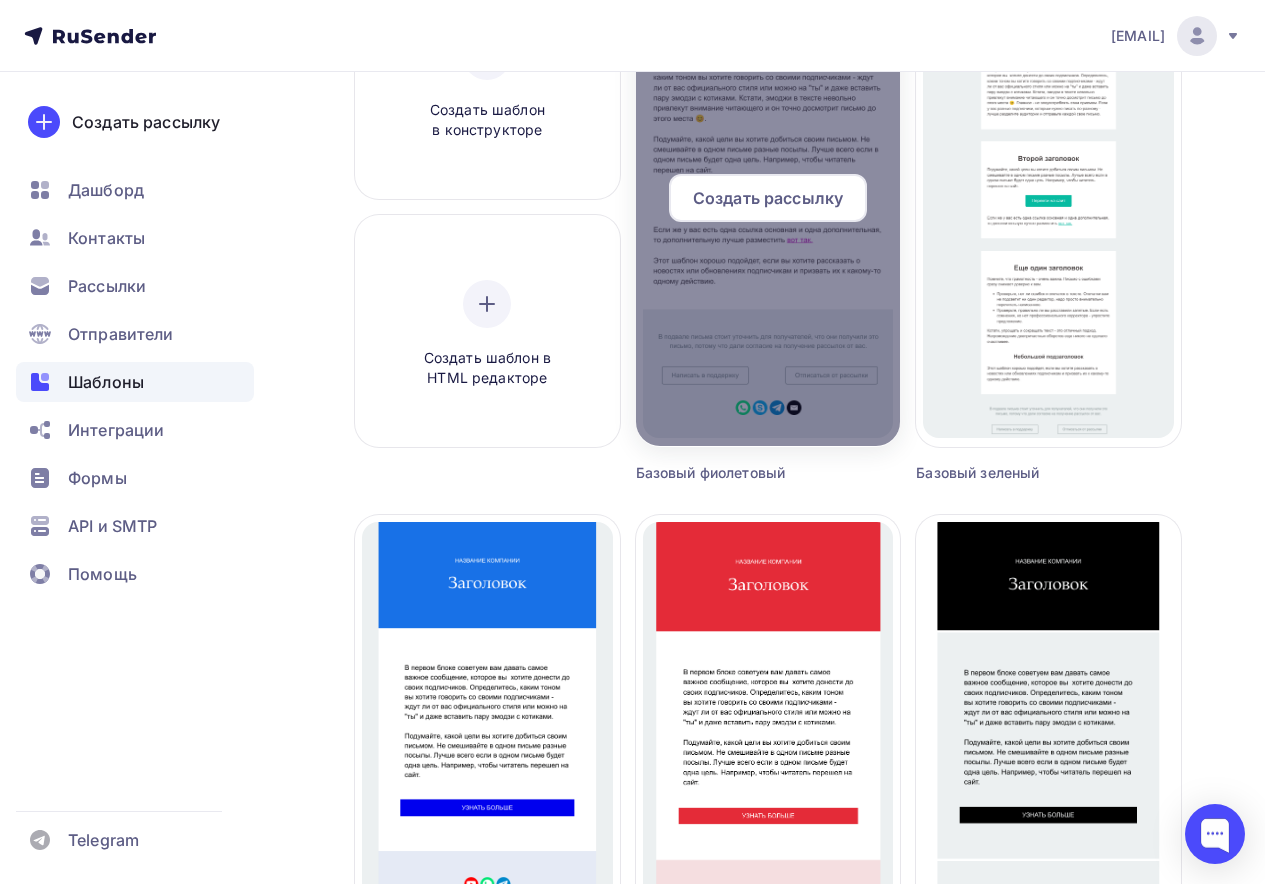 scroll, scrollTop: 0, scrollLeft: 0, axis: both 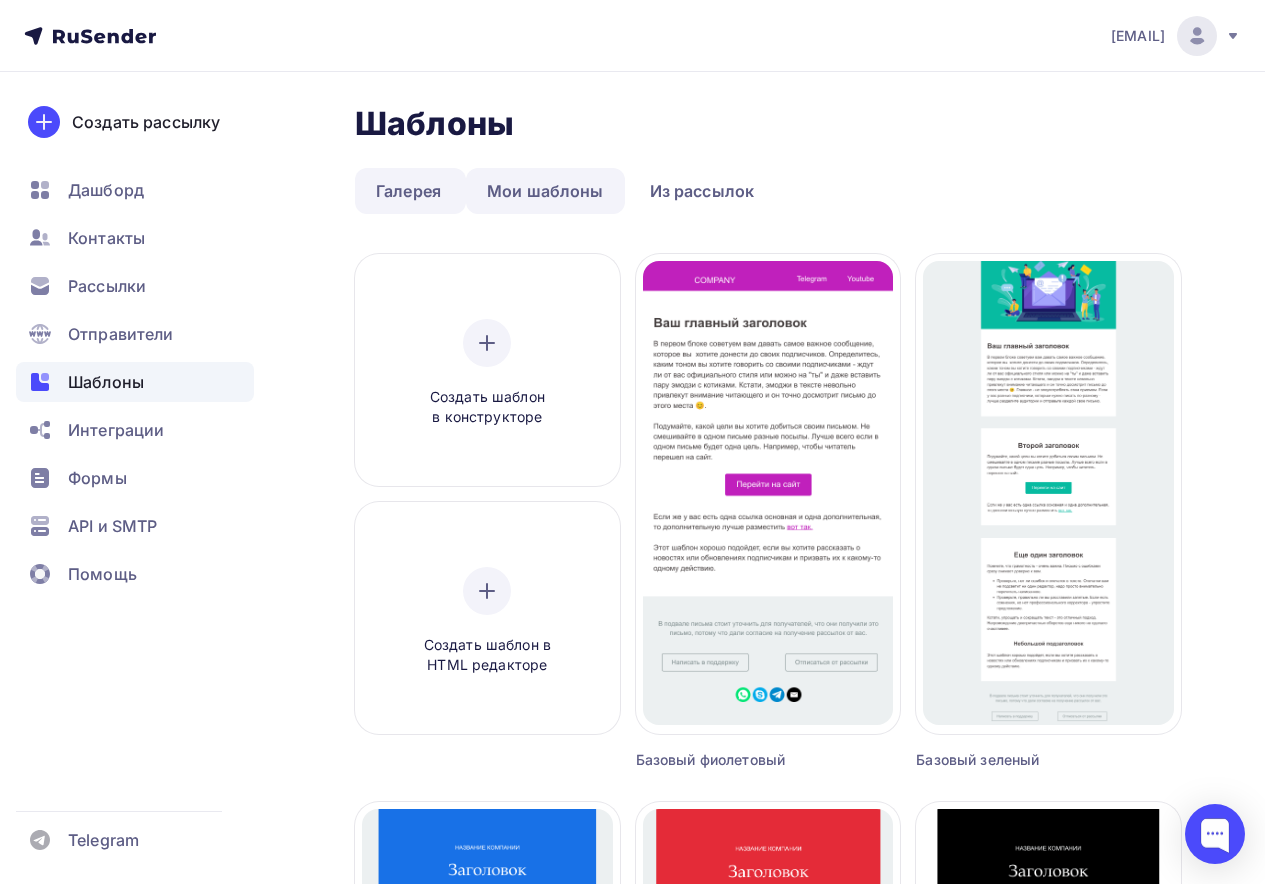 click on "Мои шаблоны" at bounding box center [545, 191] 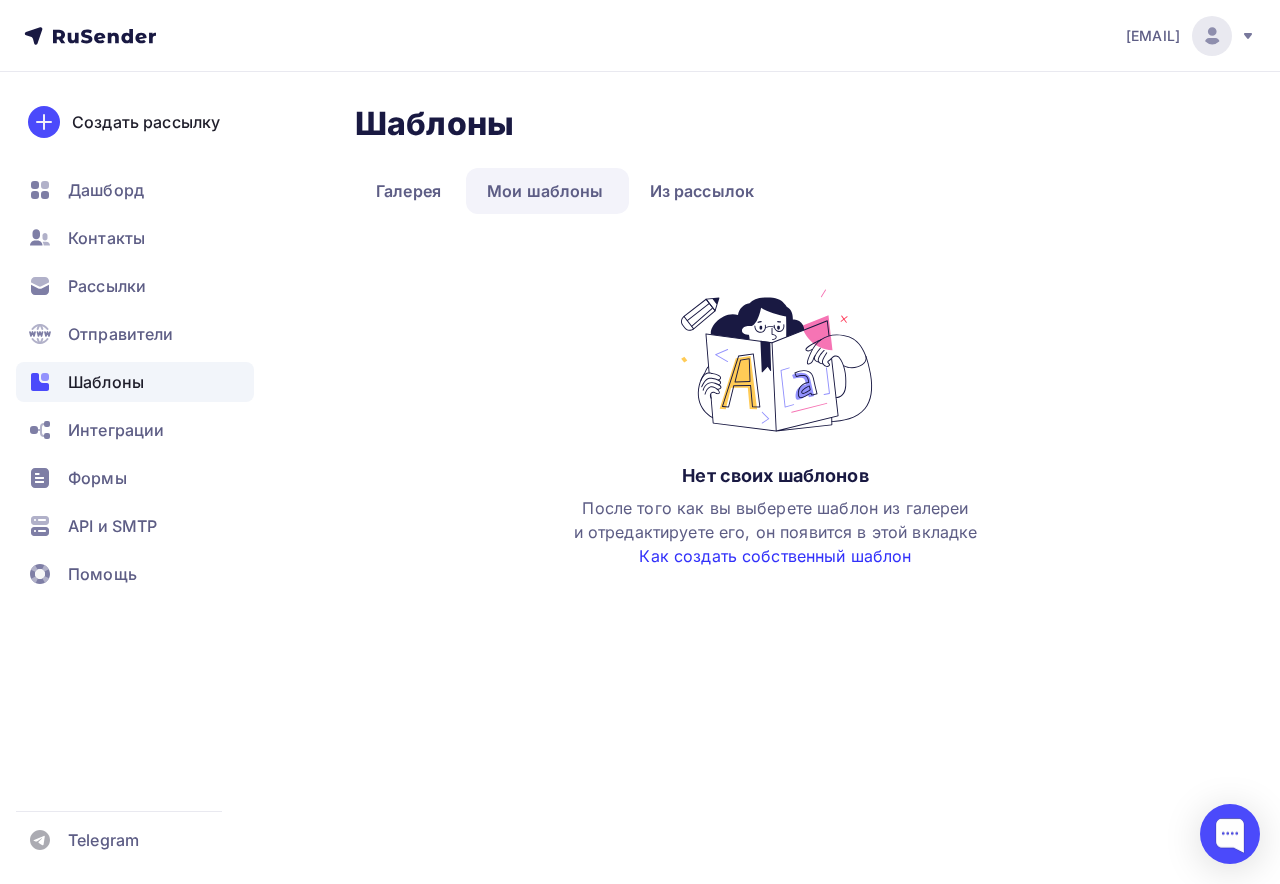 click on "Как создать собственный шаблон" at bounding box center [775, 556] 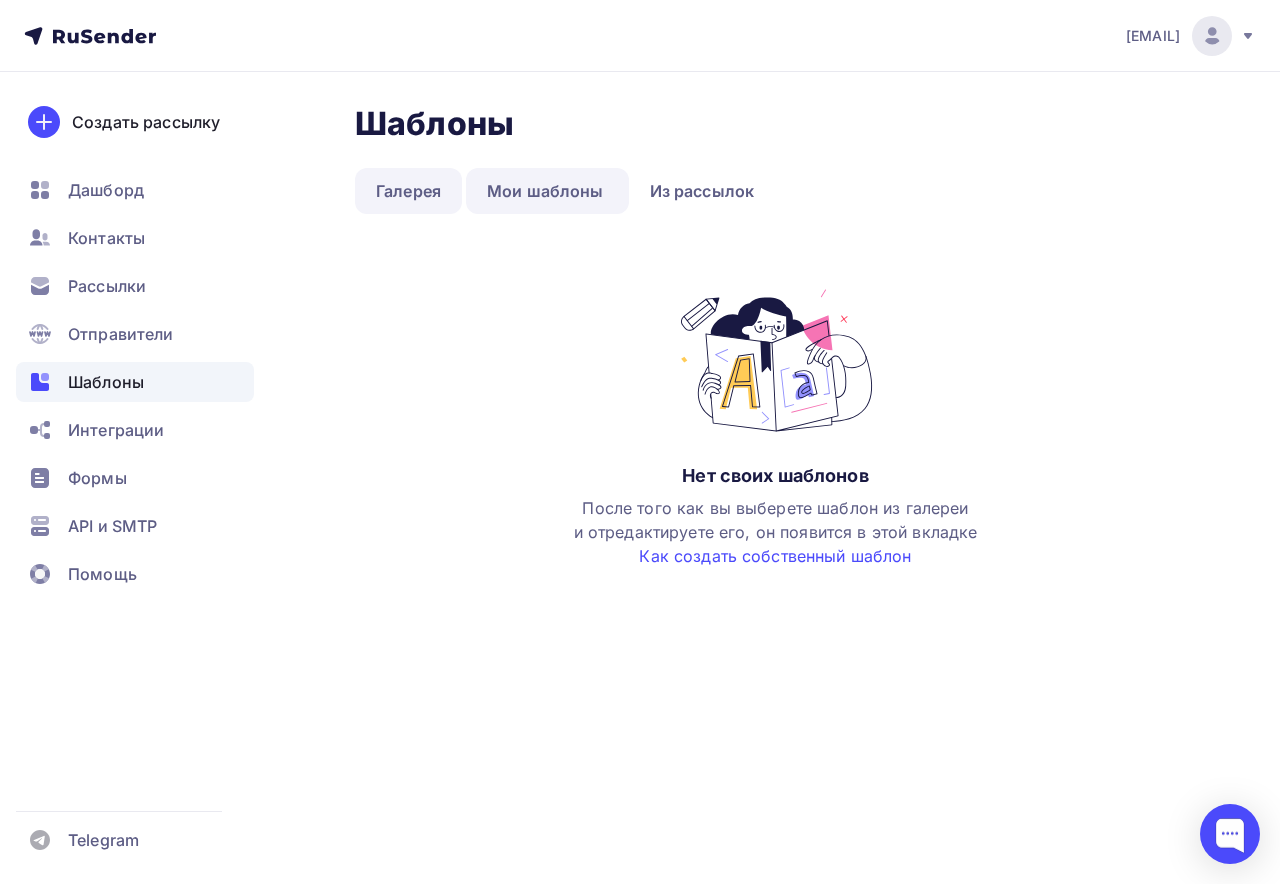 click on "Галерея" at bounding box center [408, 191] 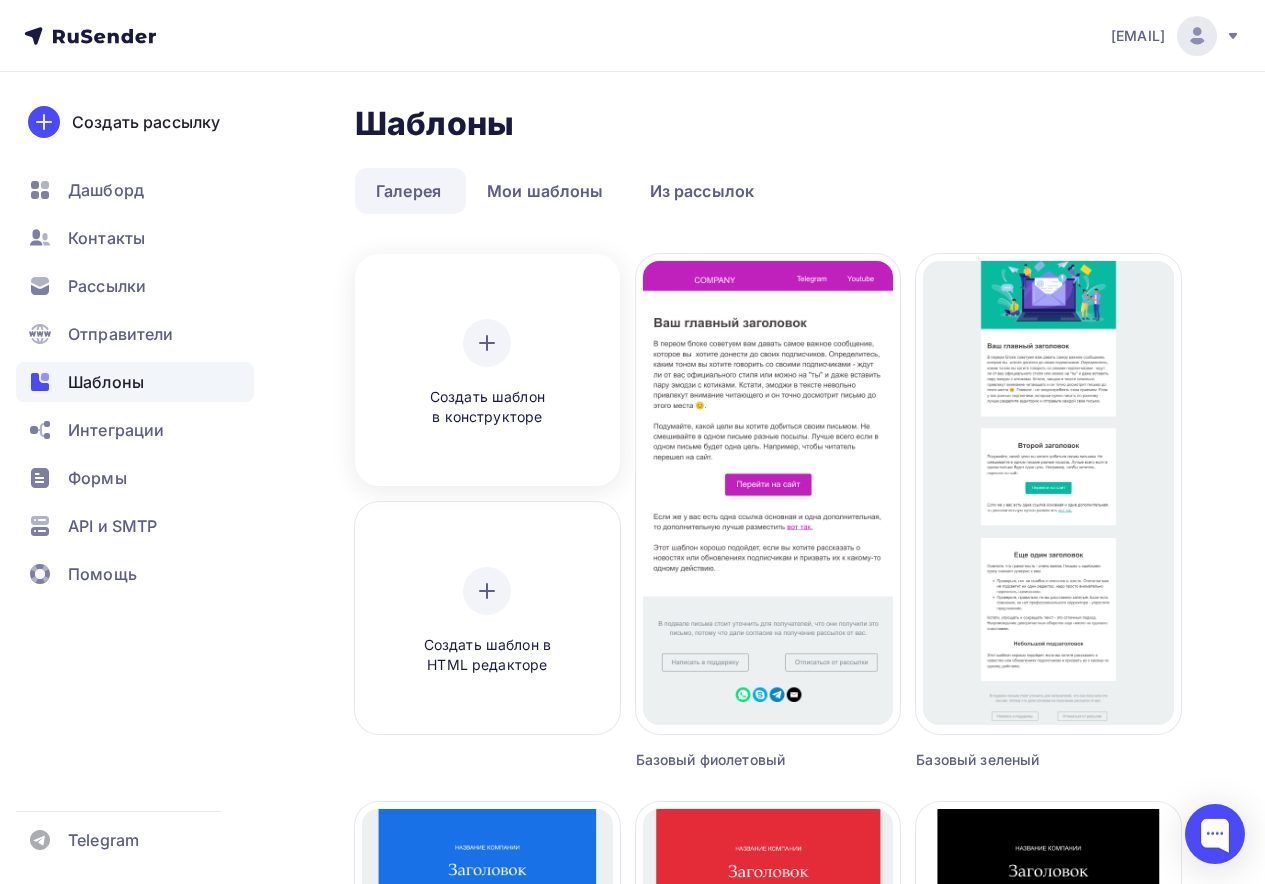click at bounding box center [487, 343] 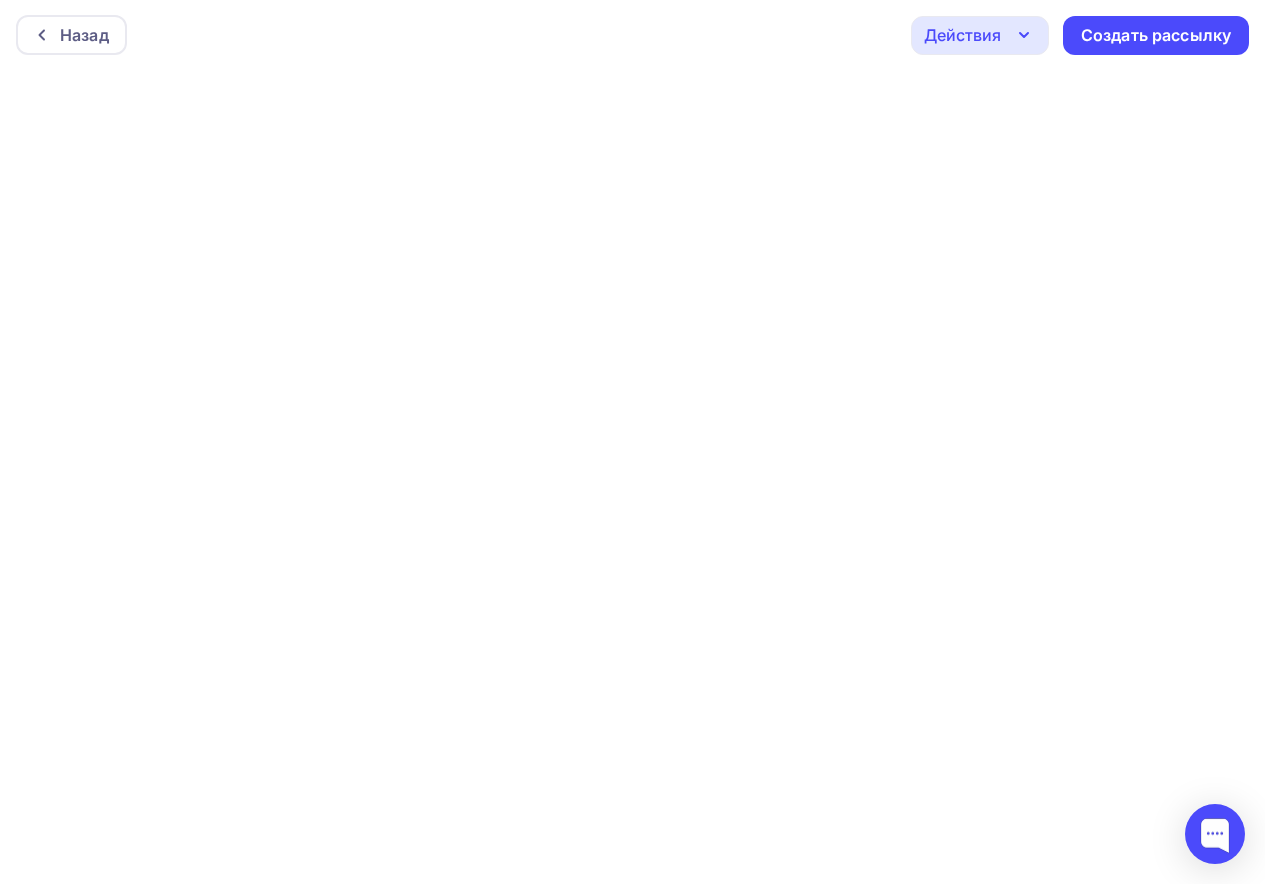 scroll, scrollTop: 0, scrollLeft: 0, axis: both 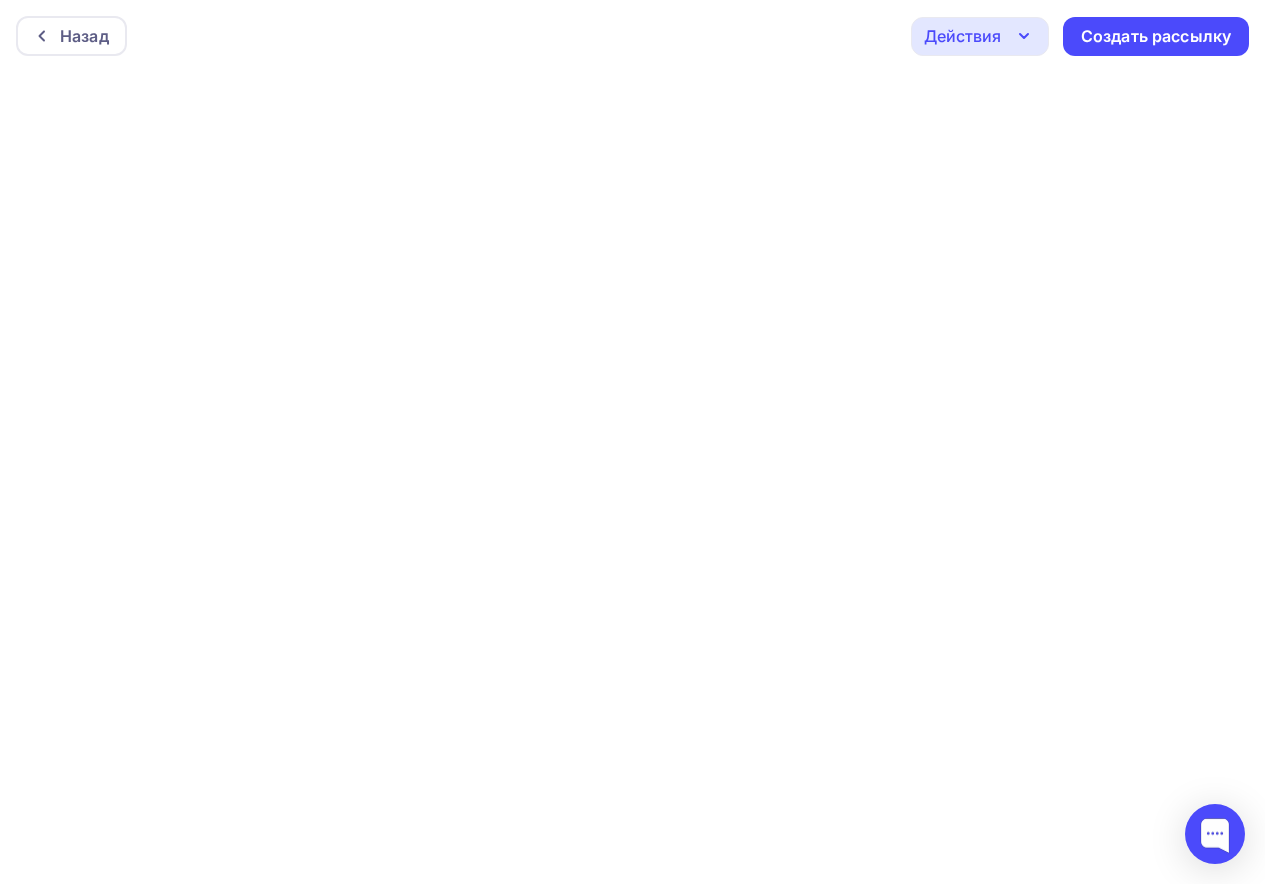 click on "Действия" at bounding box center (980, 36) 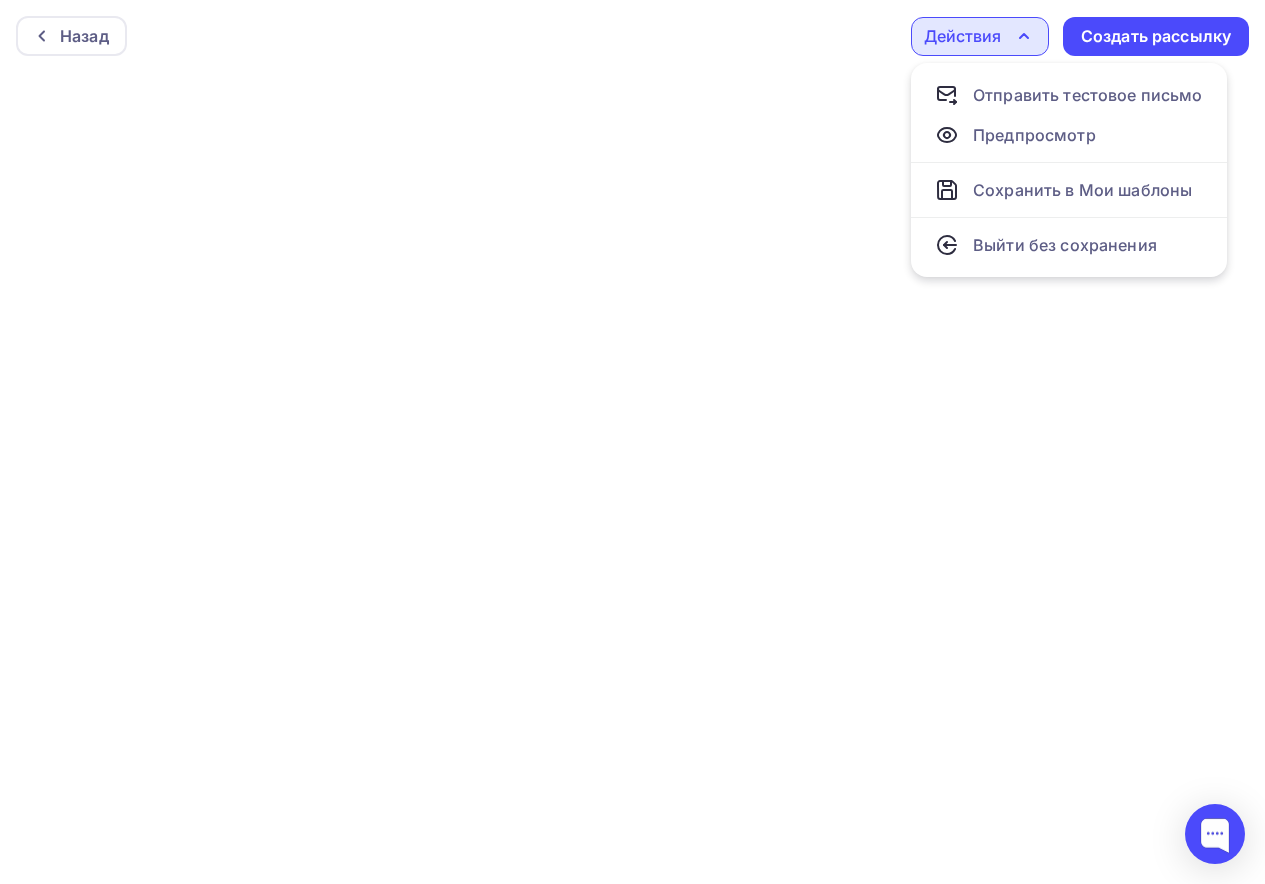 click on "Действия" at bounding box center (980, 36) 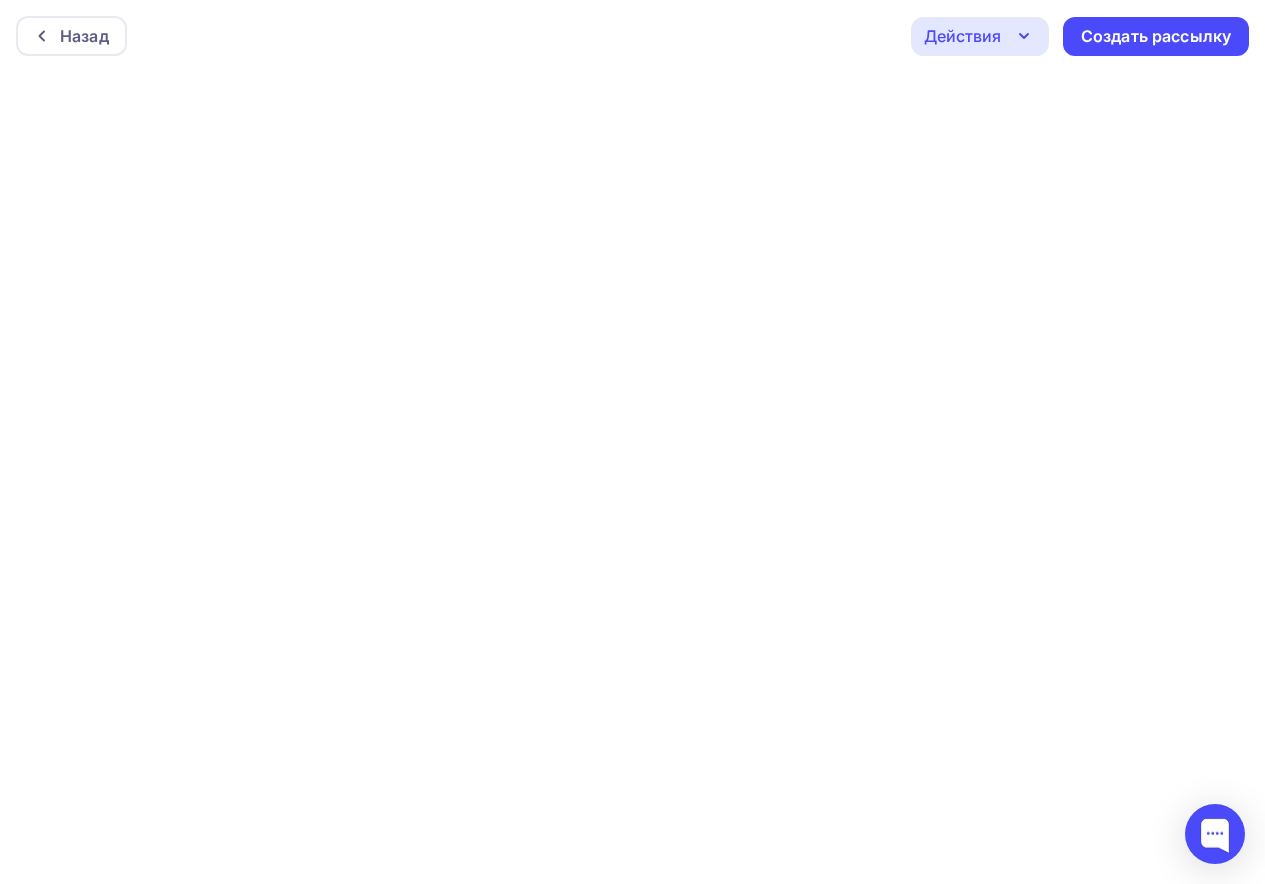click on "Действия" at bounding box center (980, 36) 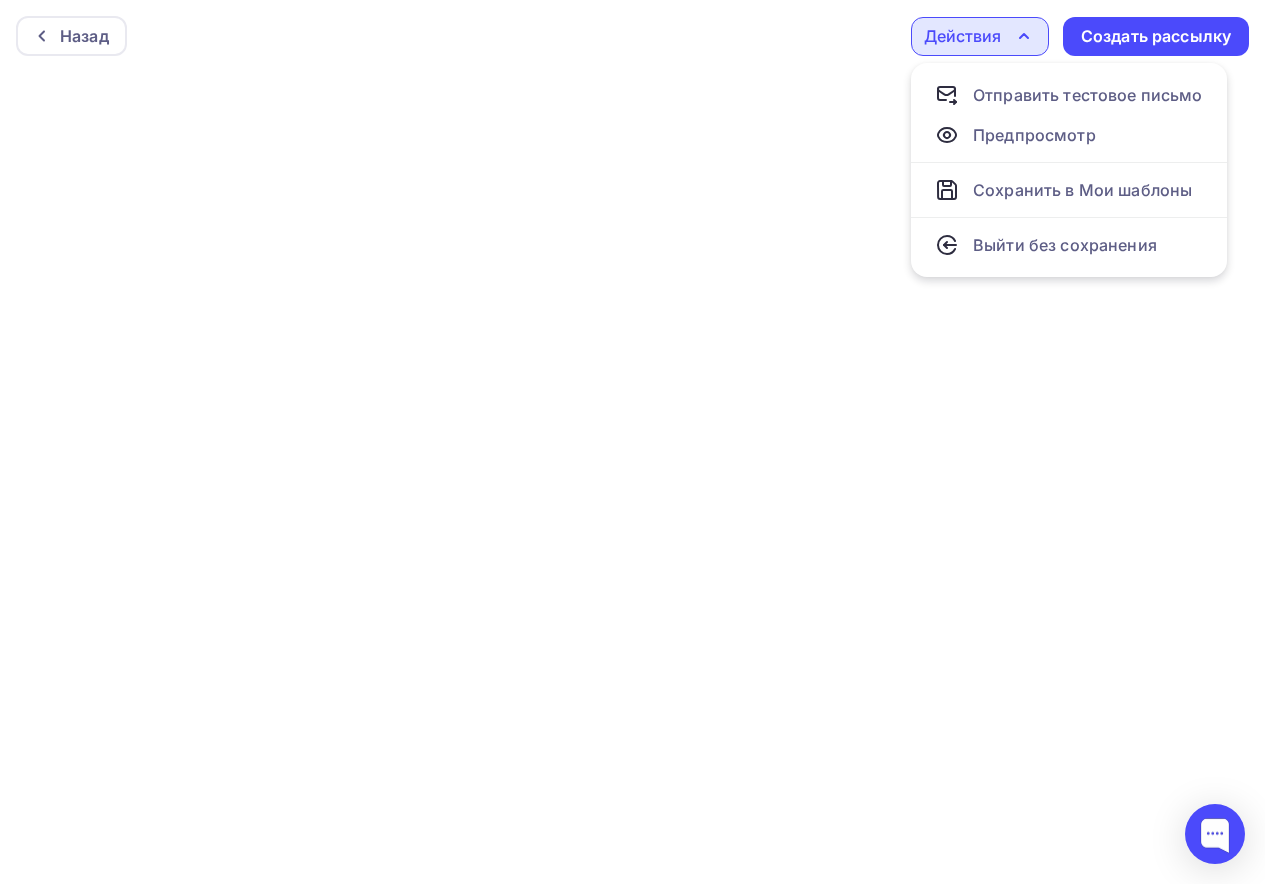 click 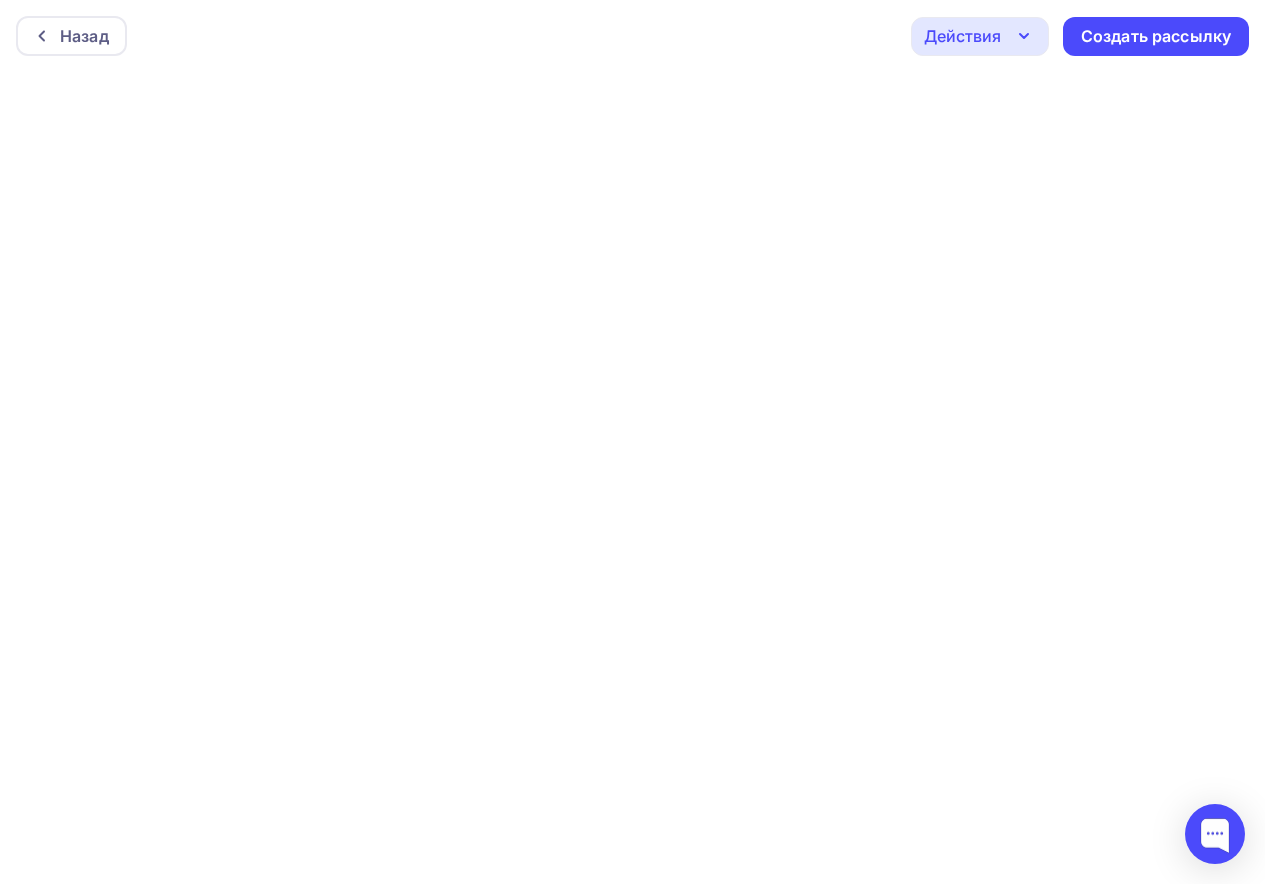 click 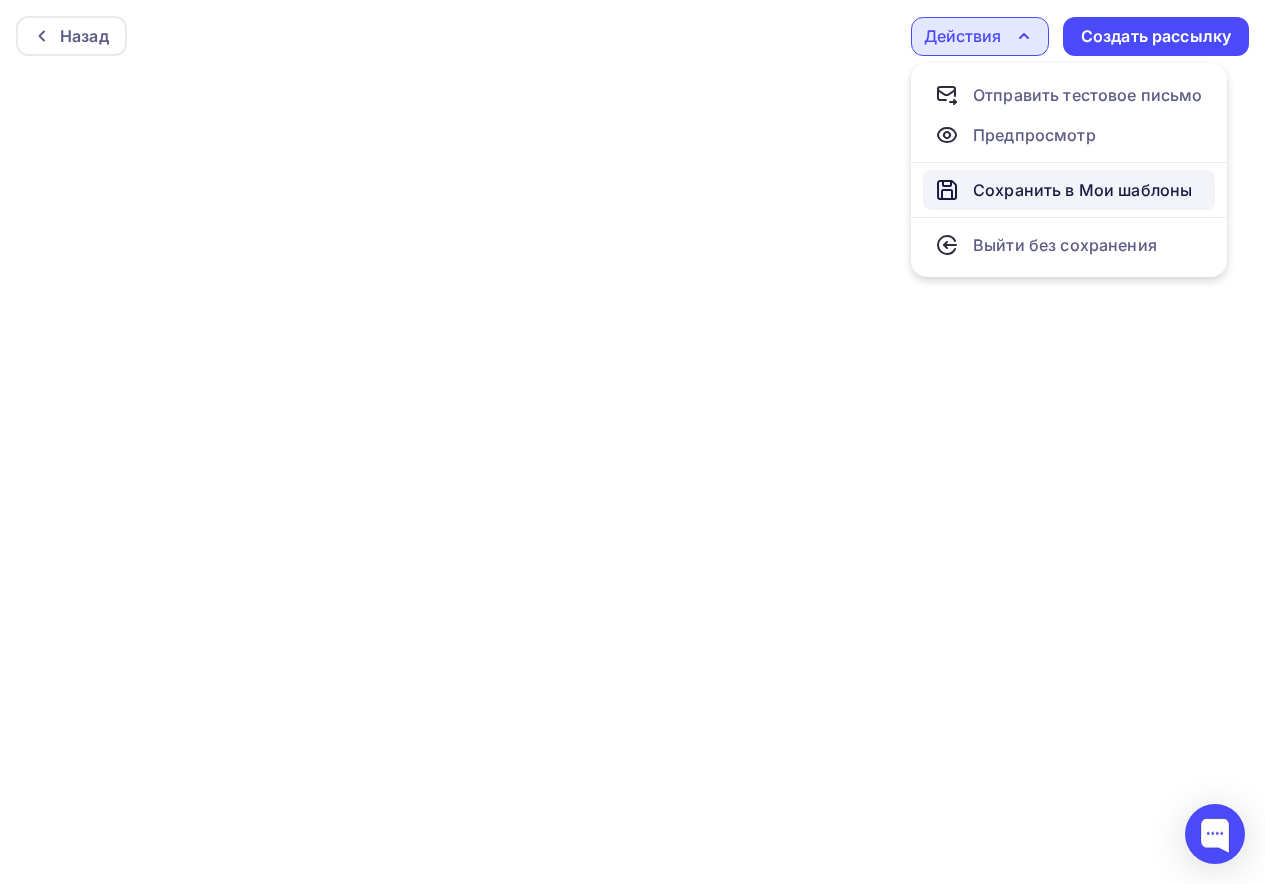 click on "Сохранить в Мои шаблоны" at bounding box center (1082, 190) 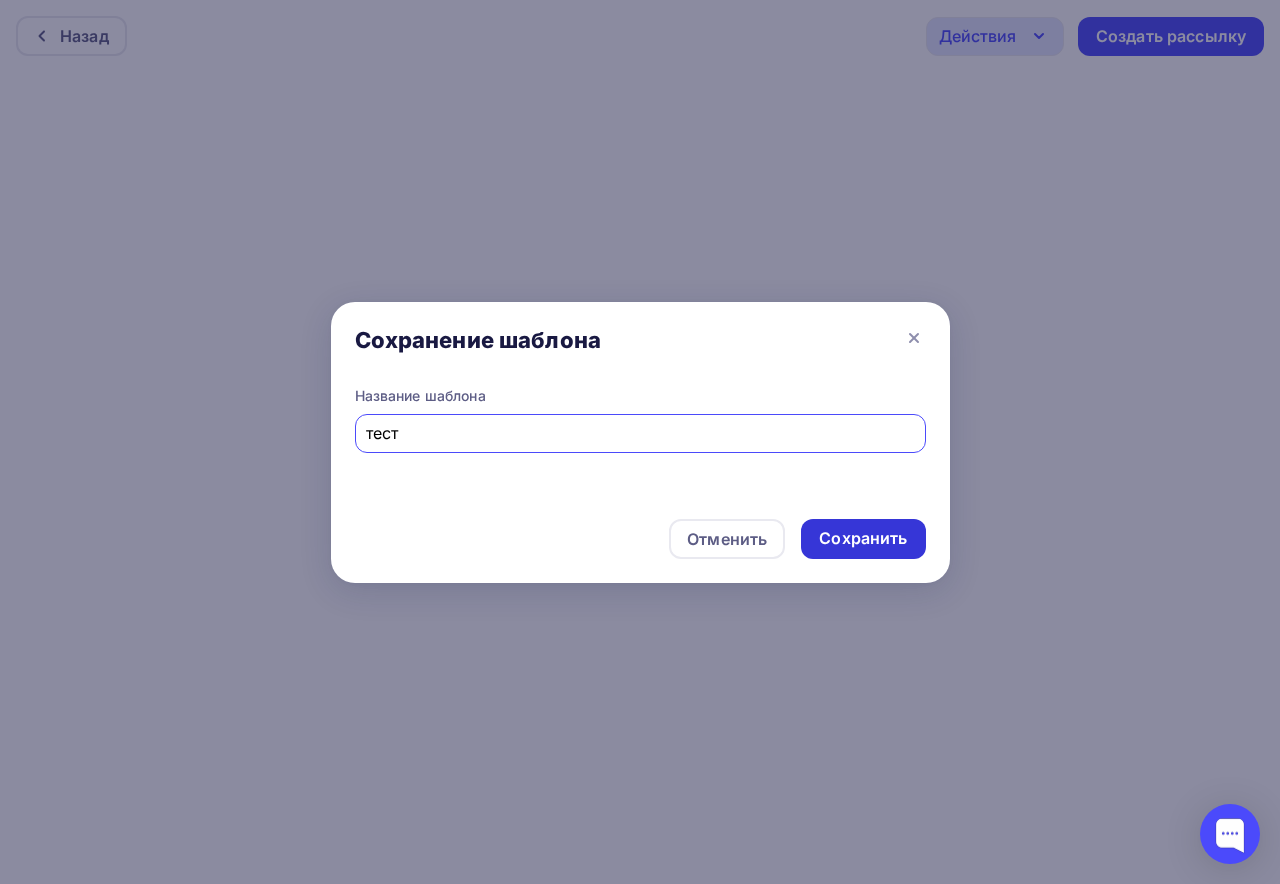 type on "тест" 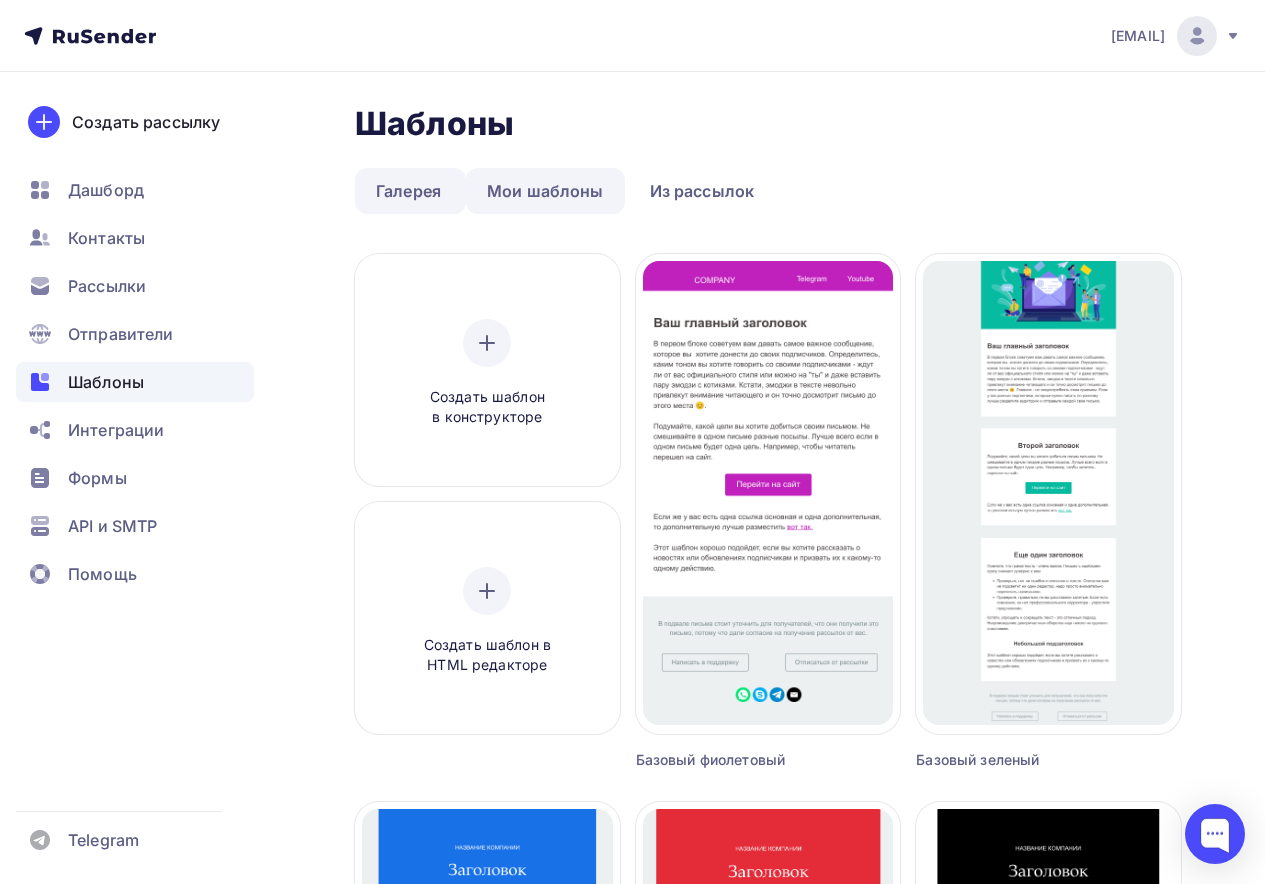 click on "Мои шаблоны" at bounding box center [545, 191] 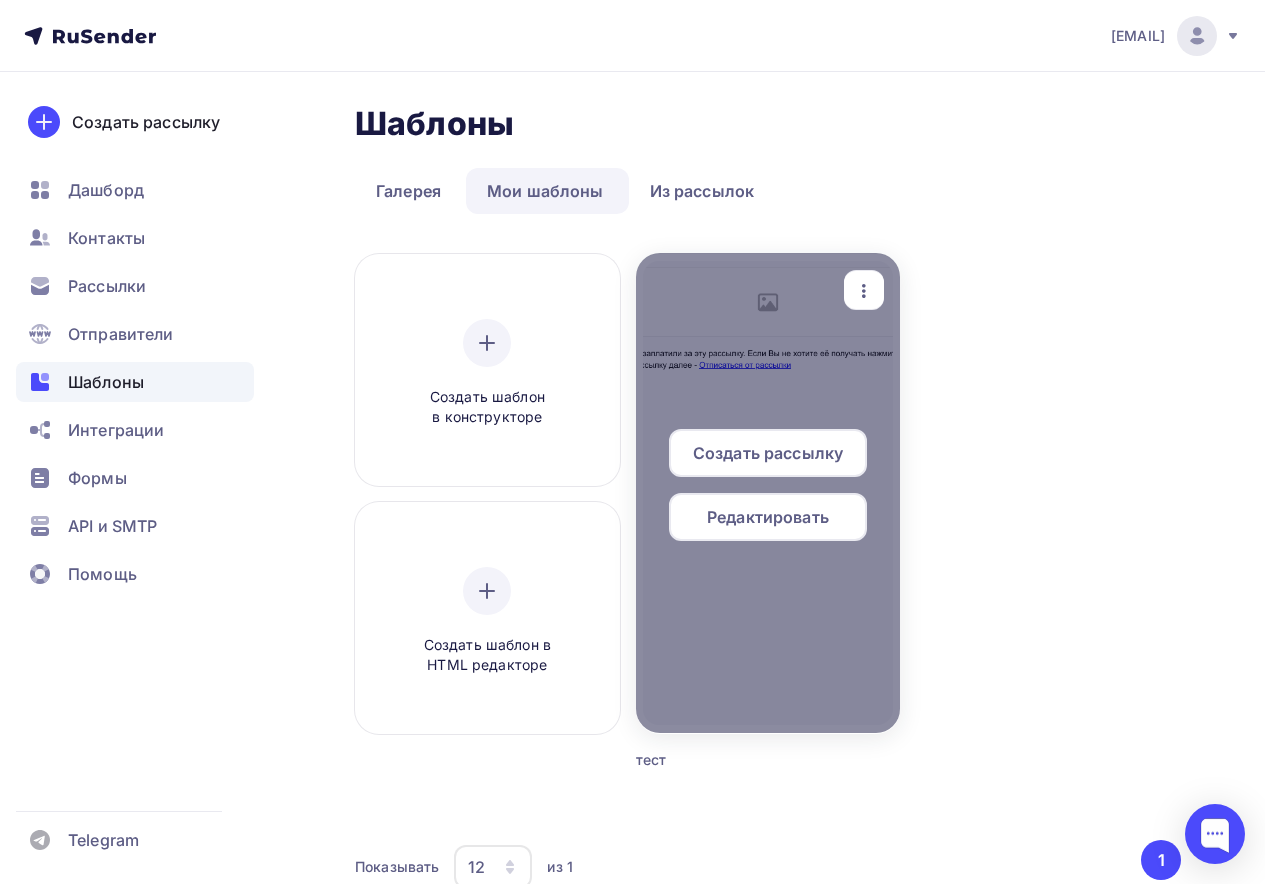 click at bounding box center (768, 493) 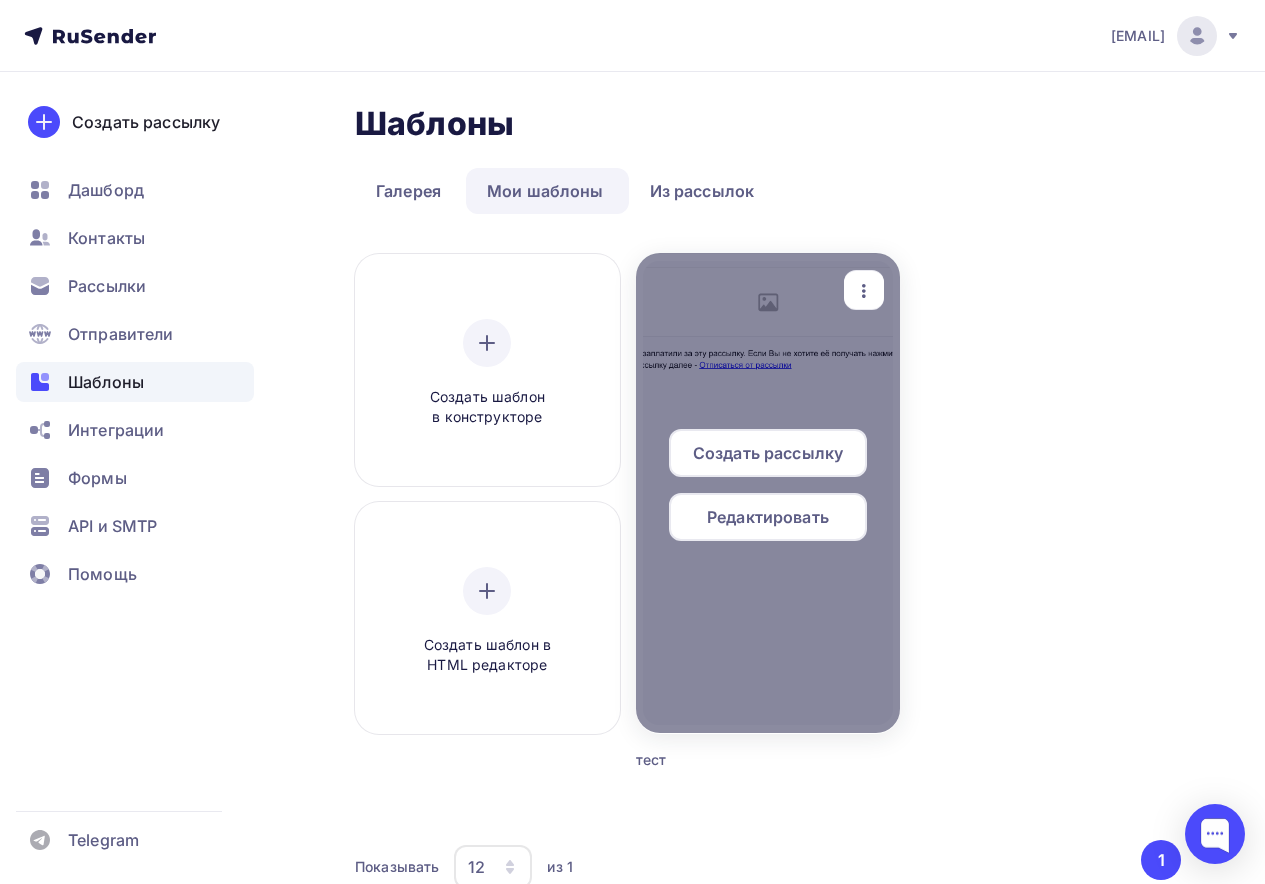 click on "Редактировать" at bounding box center (768, 517) 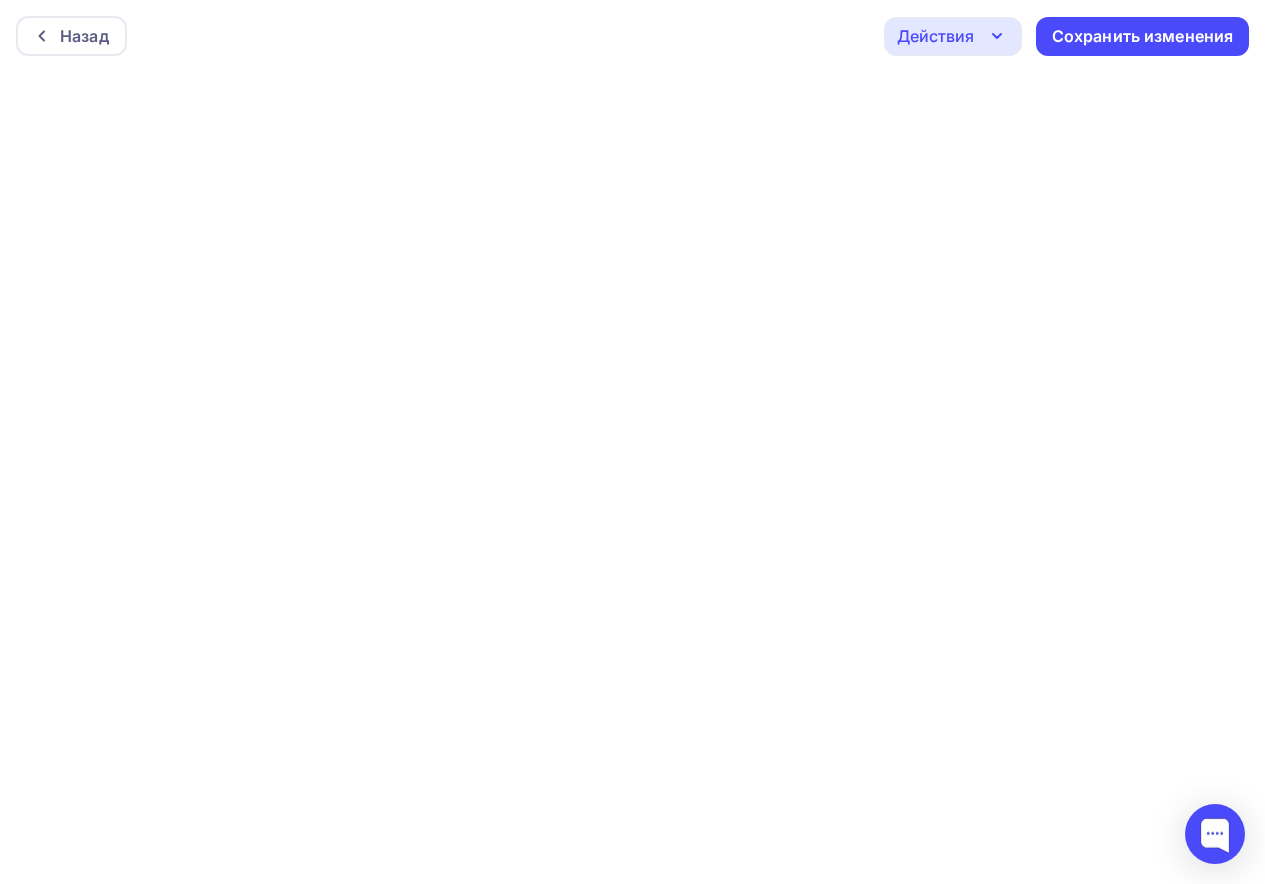 scroll, scrollTop: 5, scrollLeft: 0, axis: vertical 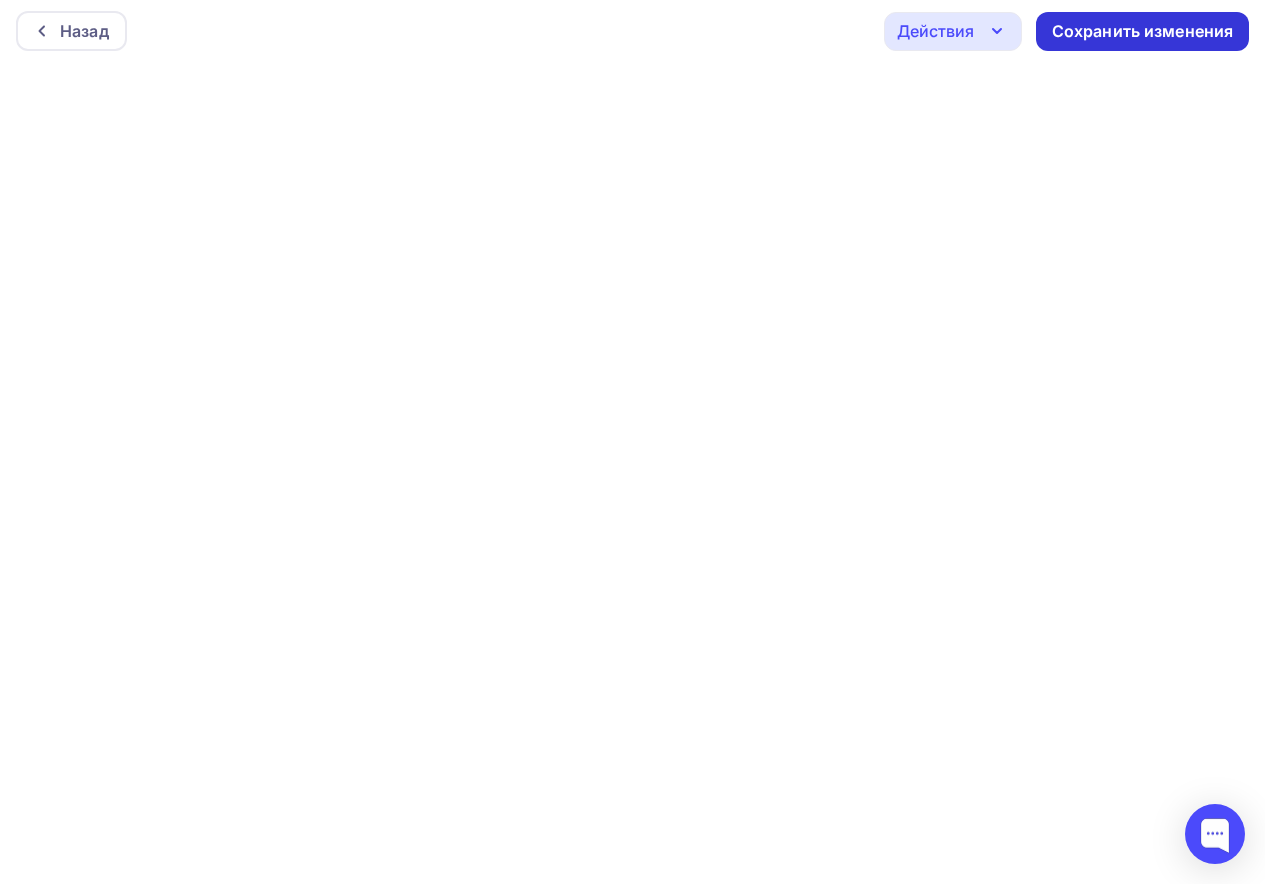 click on "Действия
Отправить тестовое письмо             Предпросмотр               Выйти без сохранения               Сохранить изменения" at bounding box center (1066, 31) 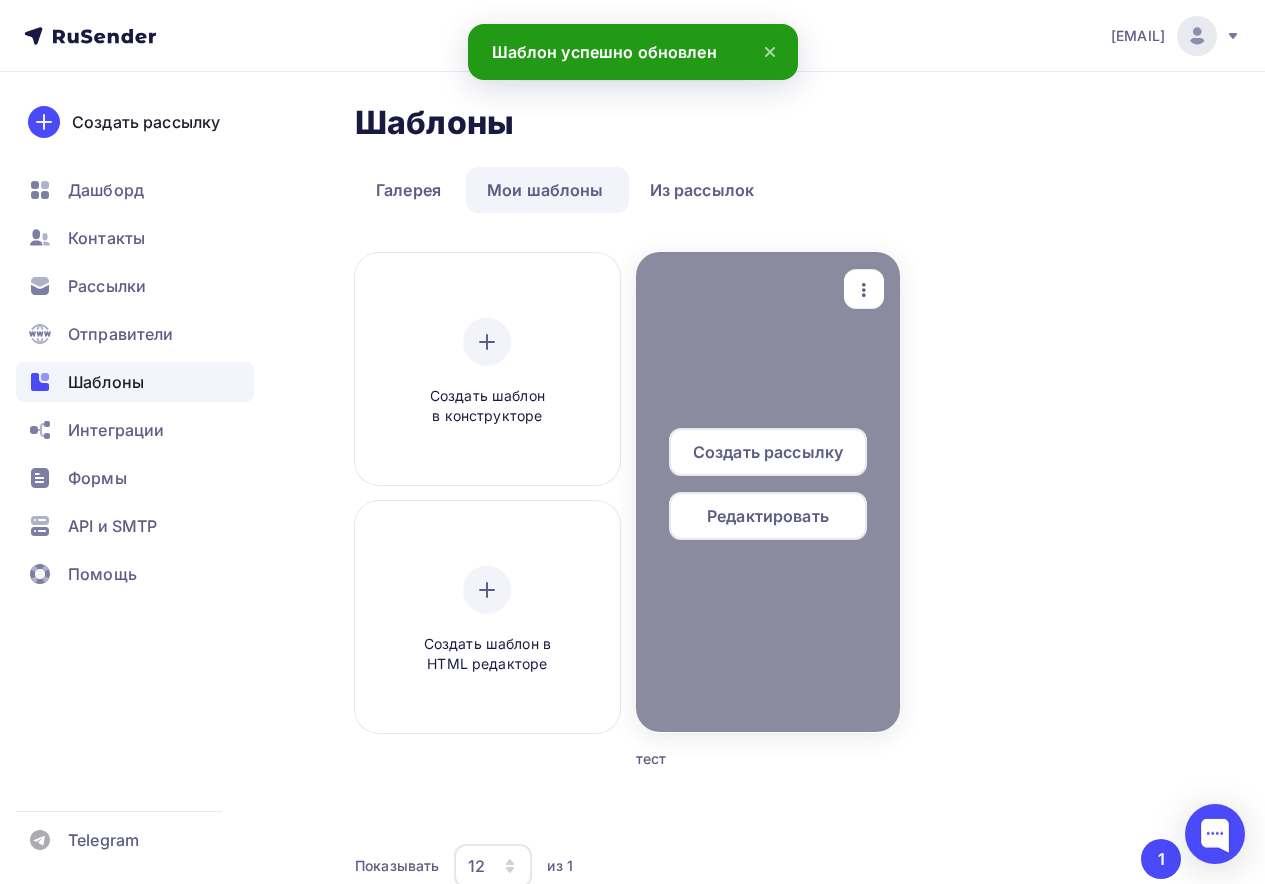 scroll, scrollTop: 0, scrollLeft: 0, axis: both 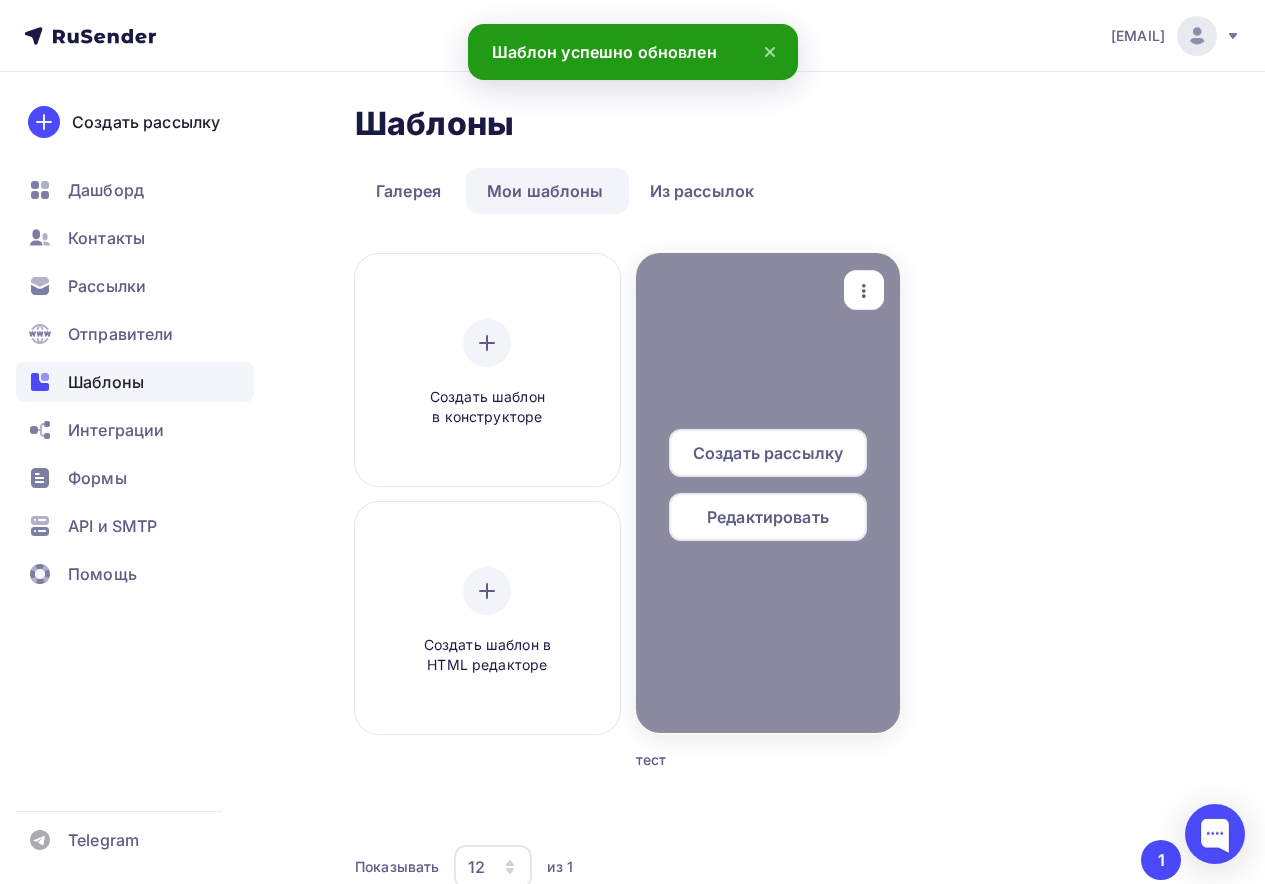 click on "Редактировать" at bounding box center (768, 517) 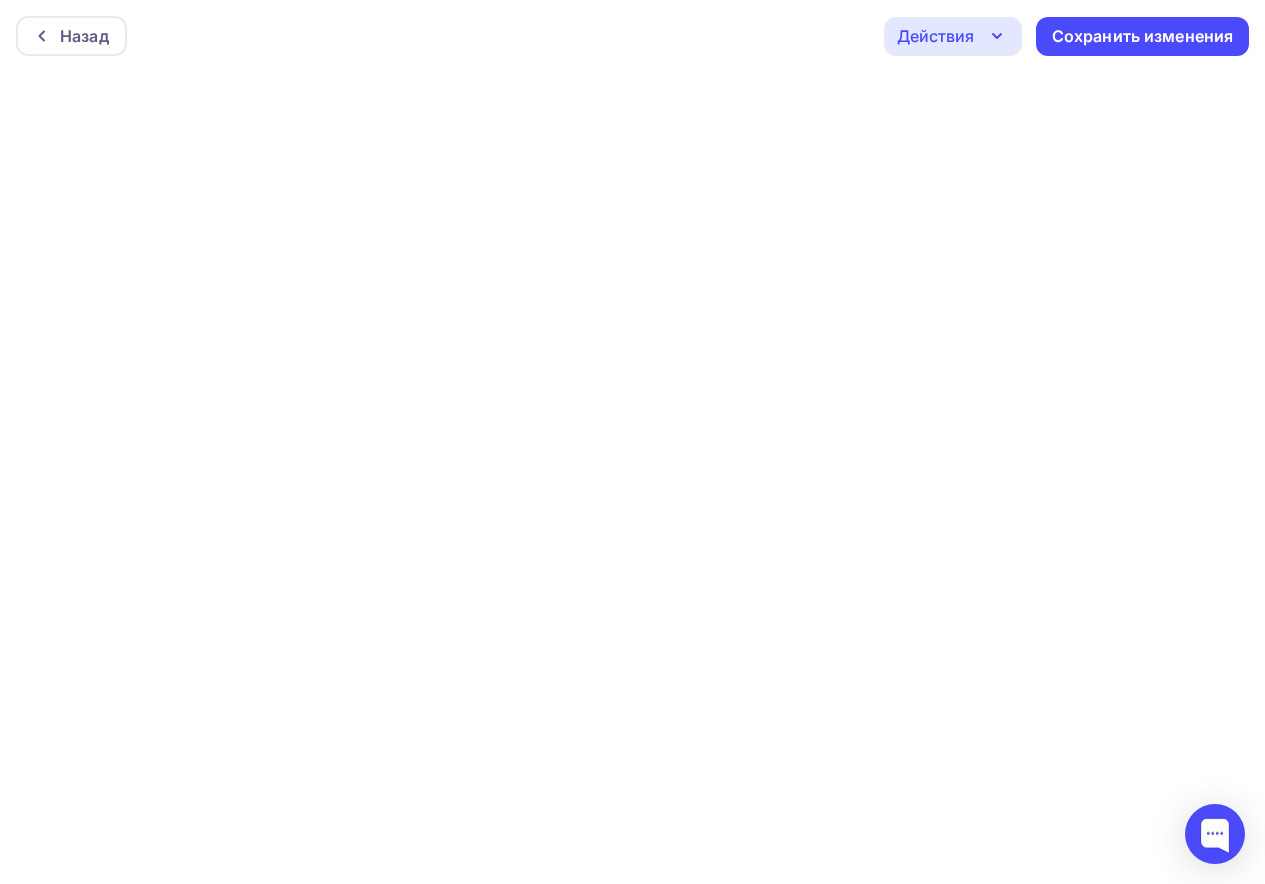 click 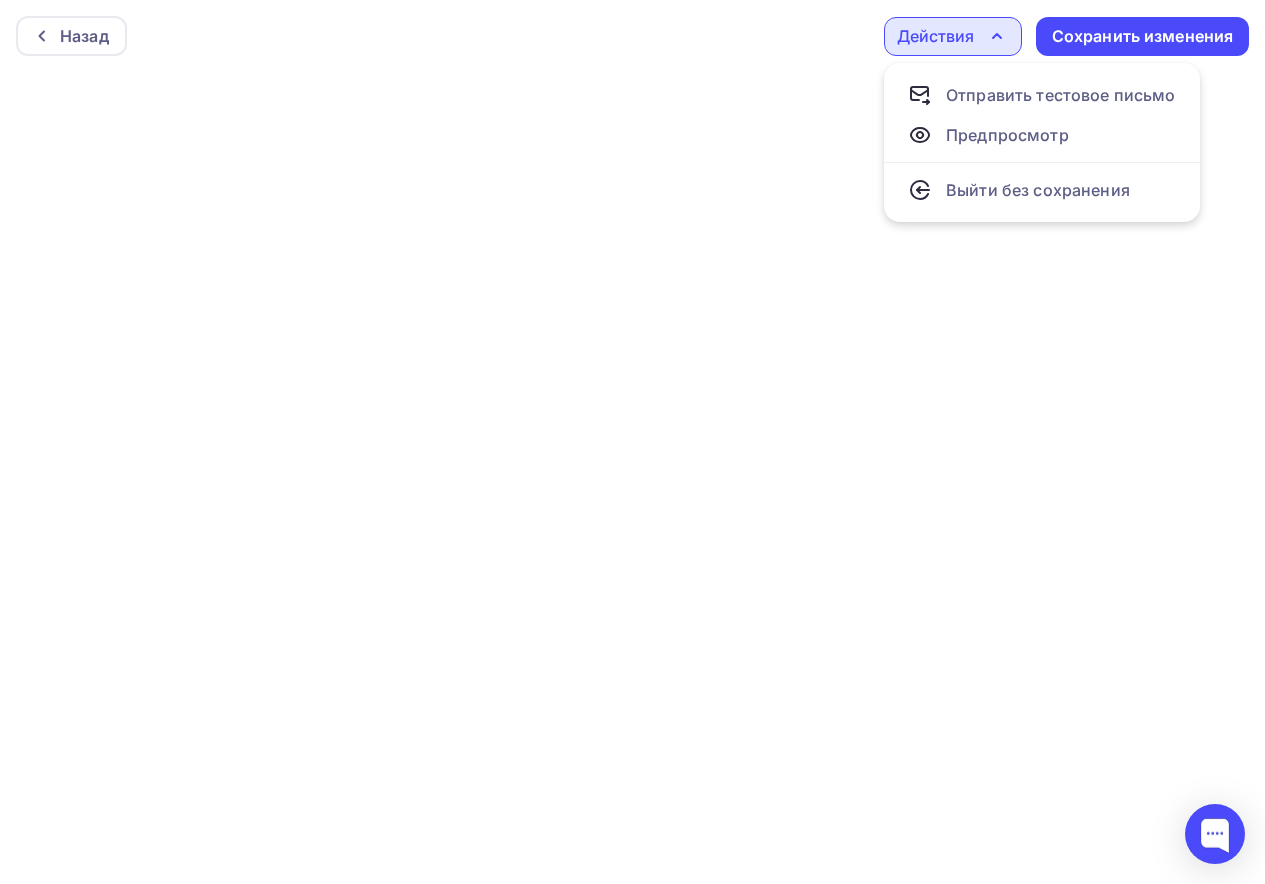 click 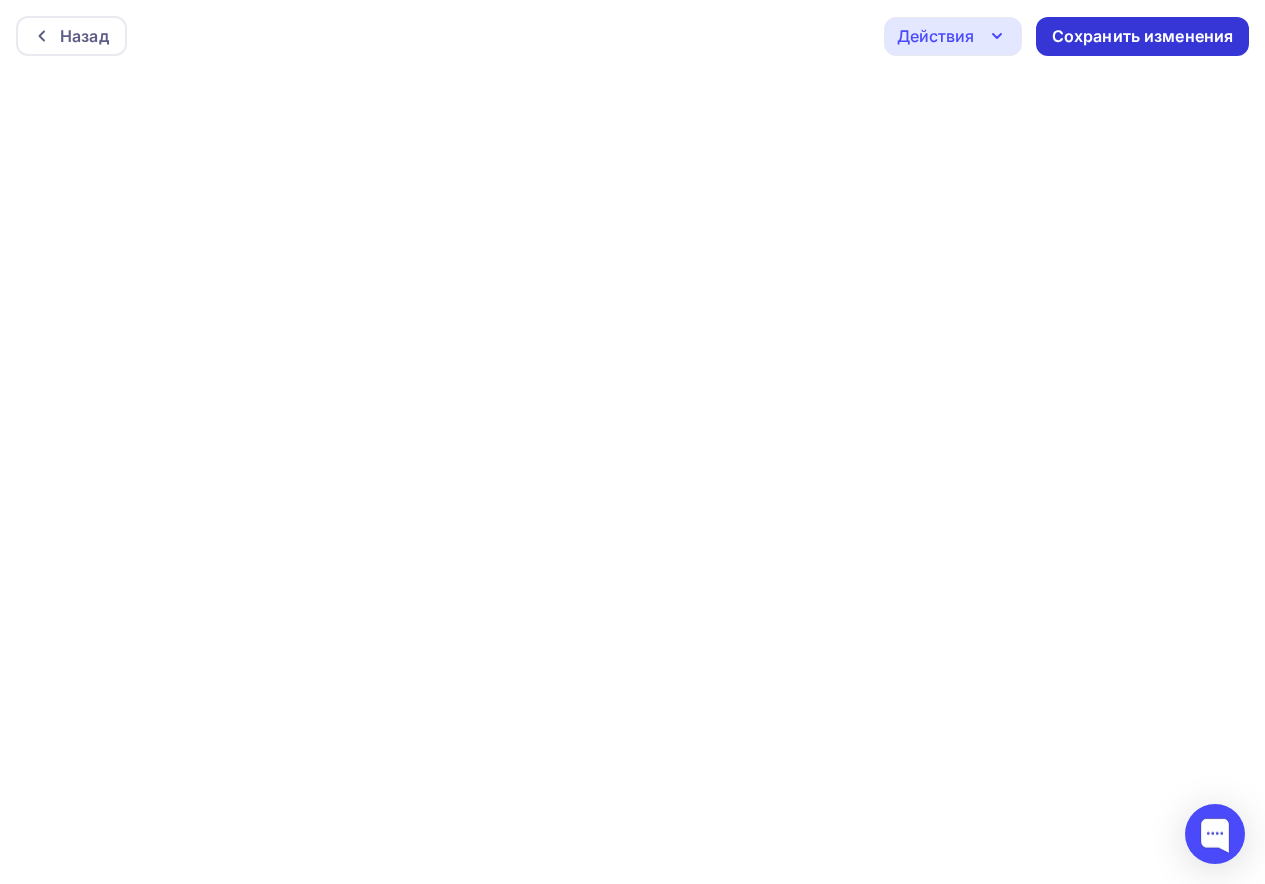 click on "Сохранить изменения" at bounding box center [1143, 36] 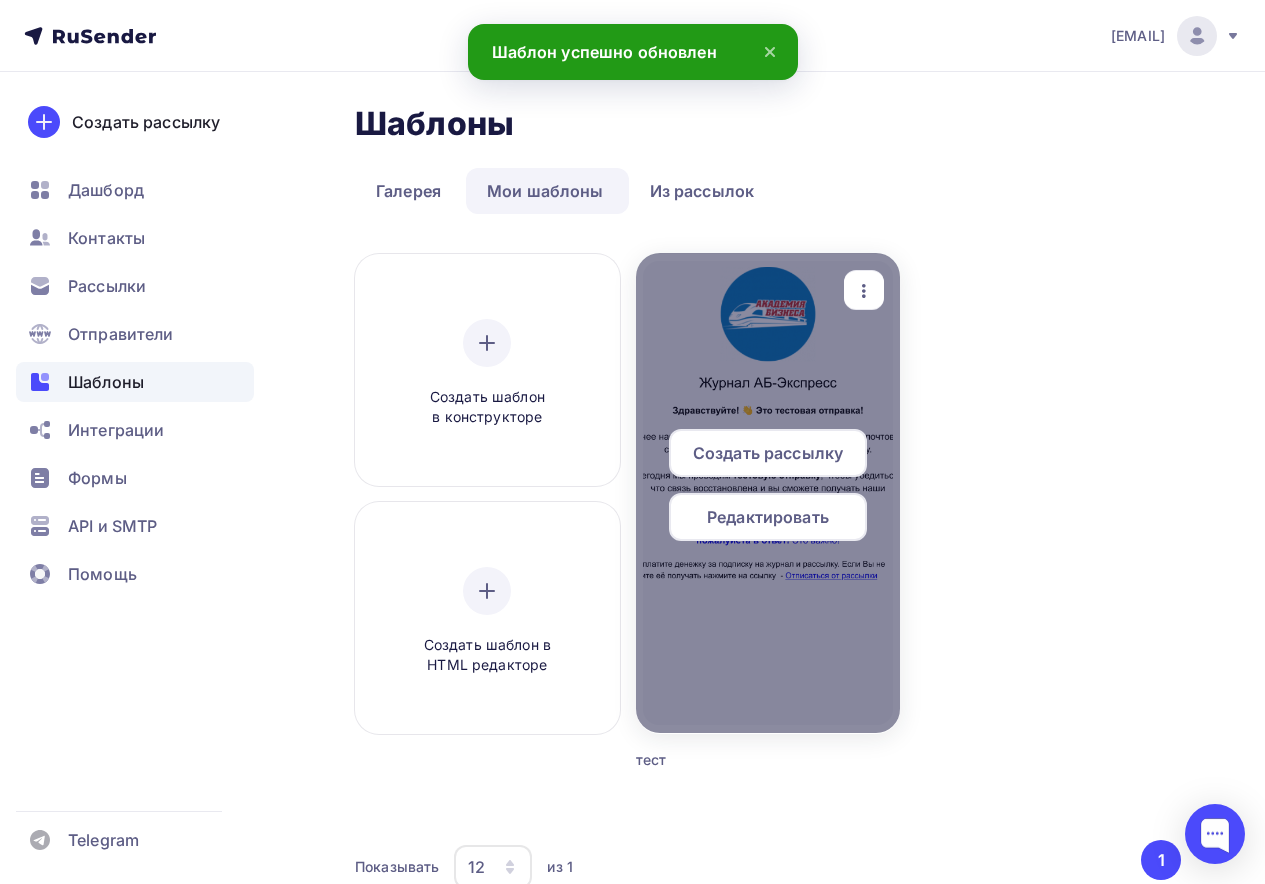 click on "Создать рассылку" at bounding box center [768, 453] 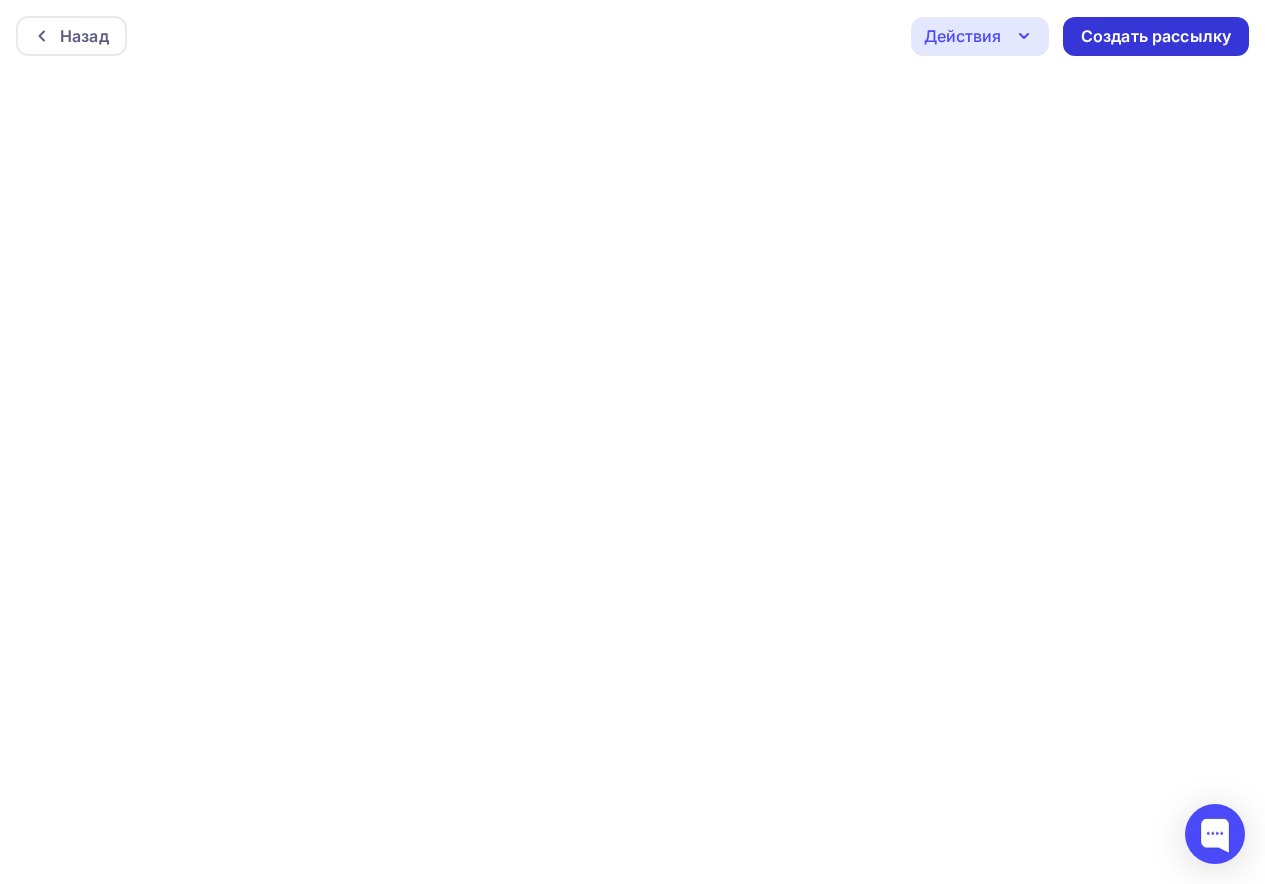 click on "Создать рассылку" at bounding box center (1156, 36) 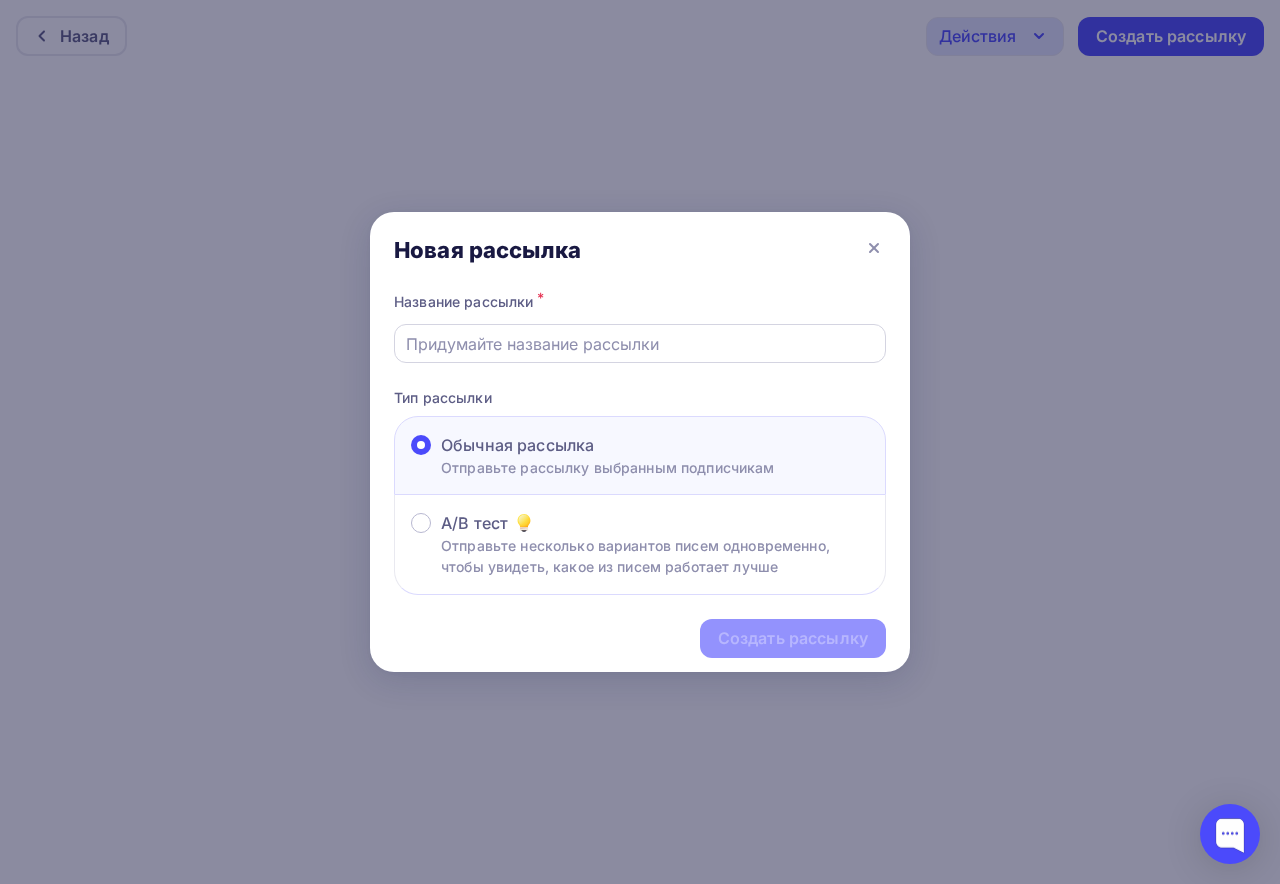 click at bounding box center (640, 343) 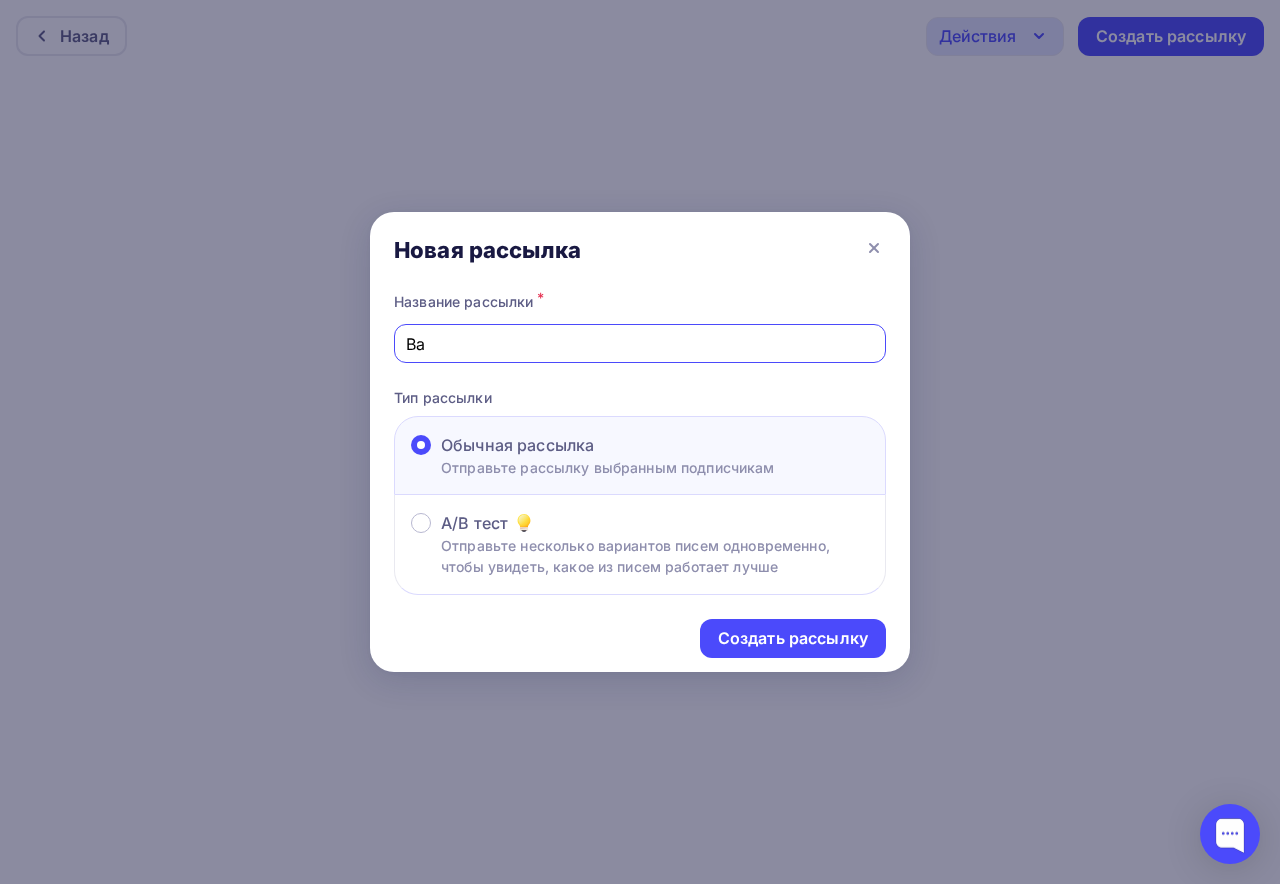 type on "В" 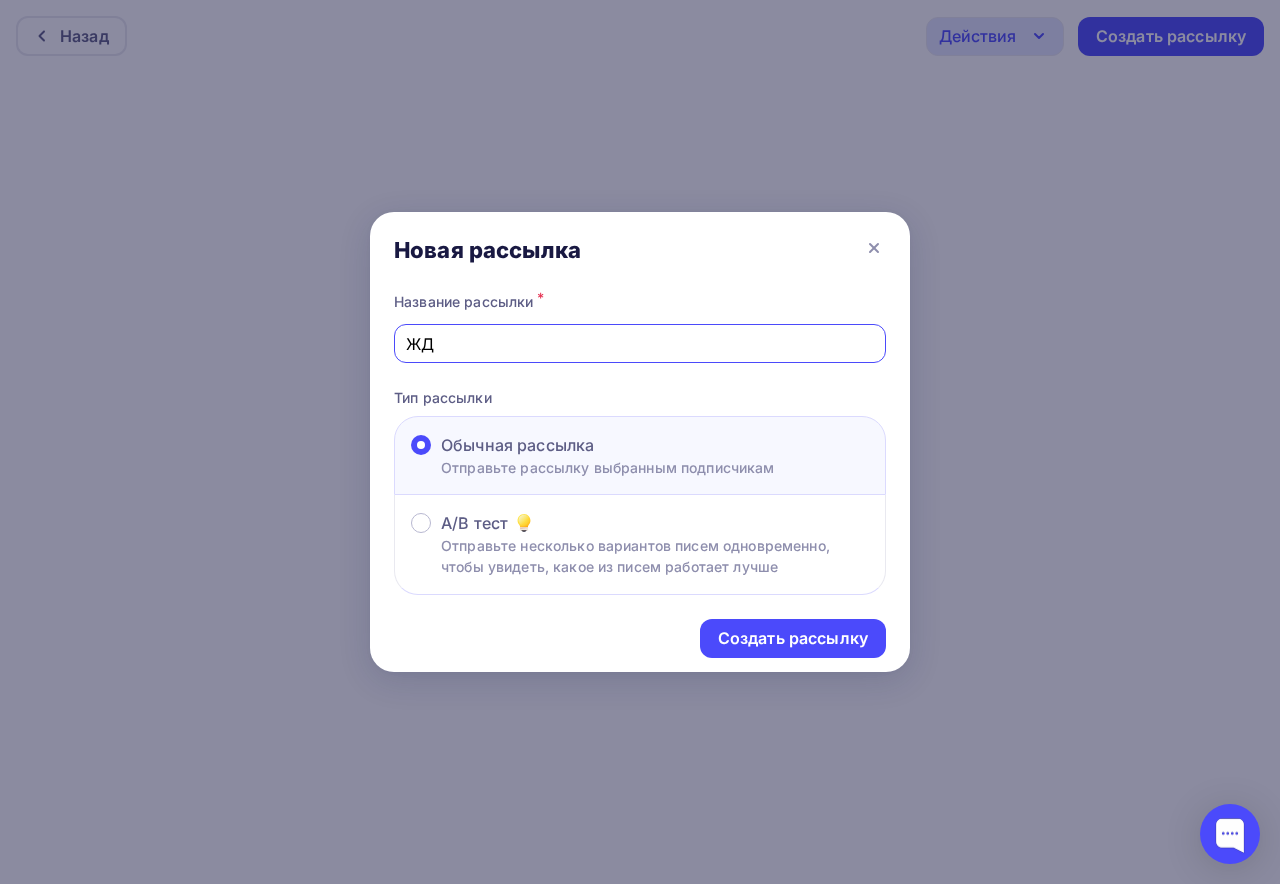type on "Ж" 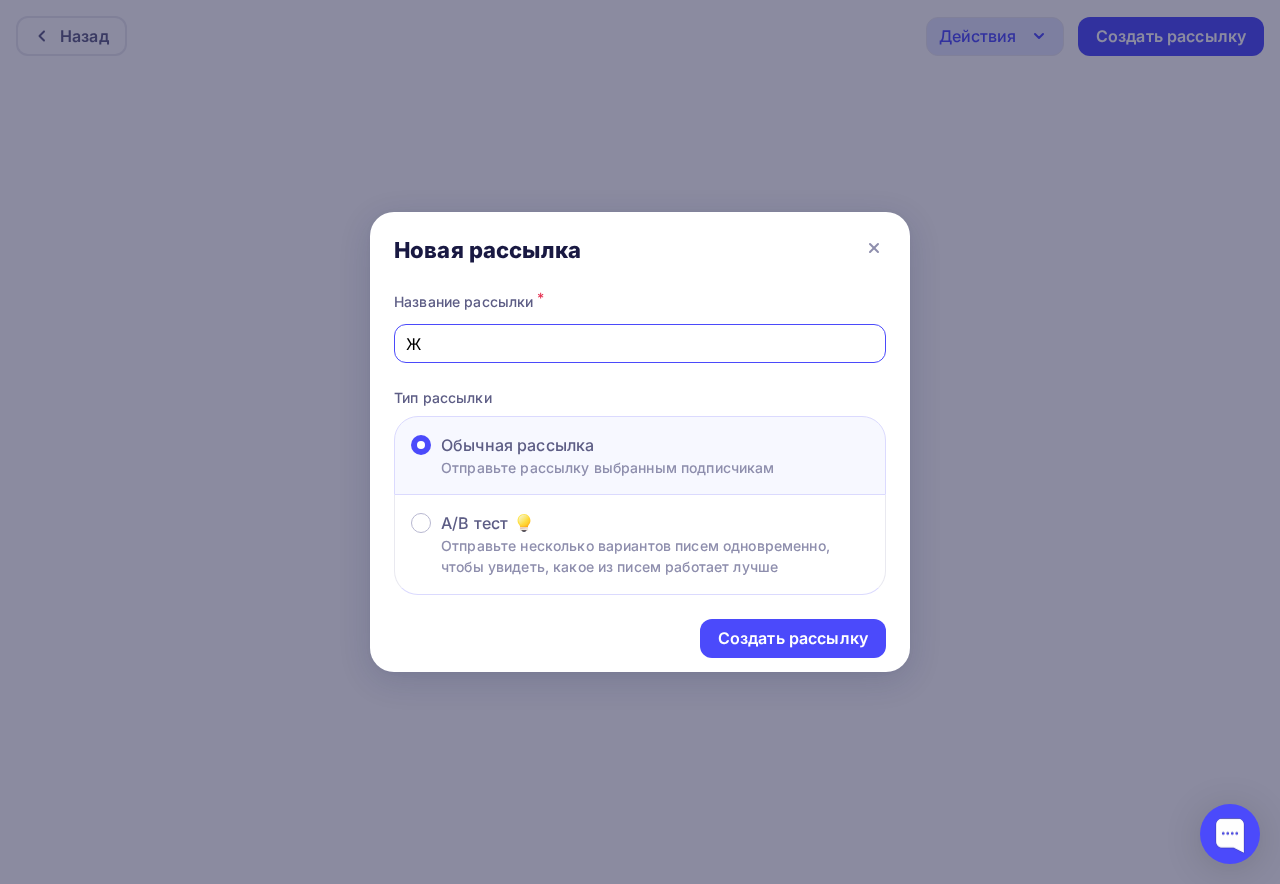 type 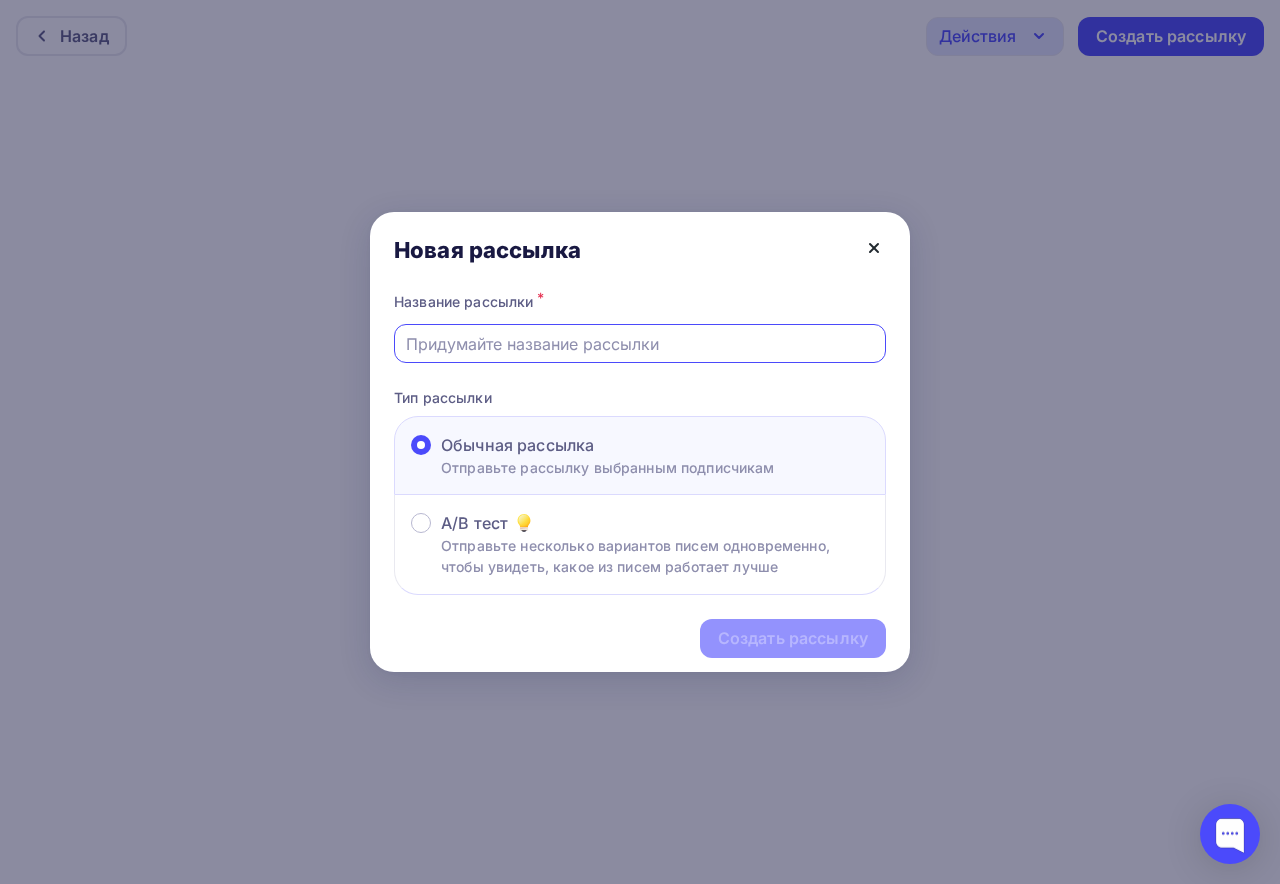 click 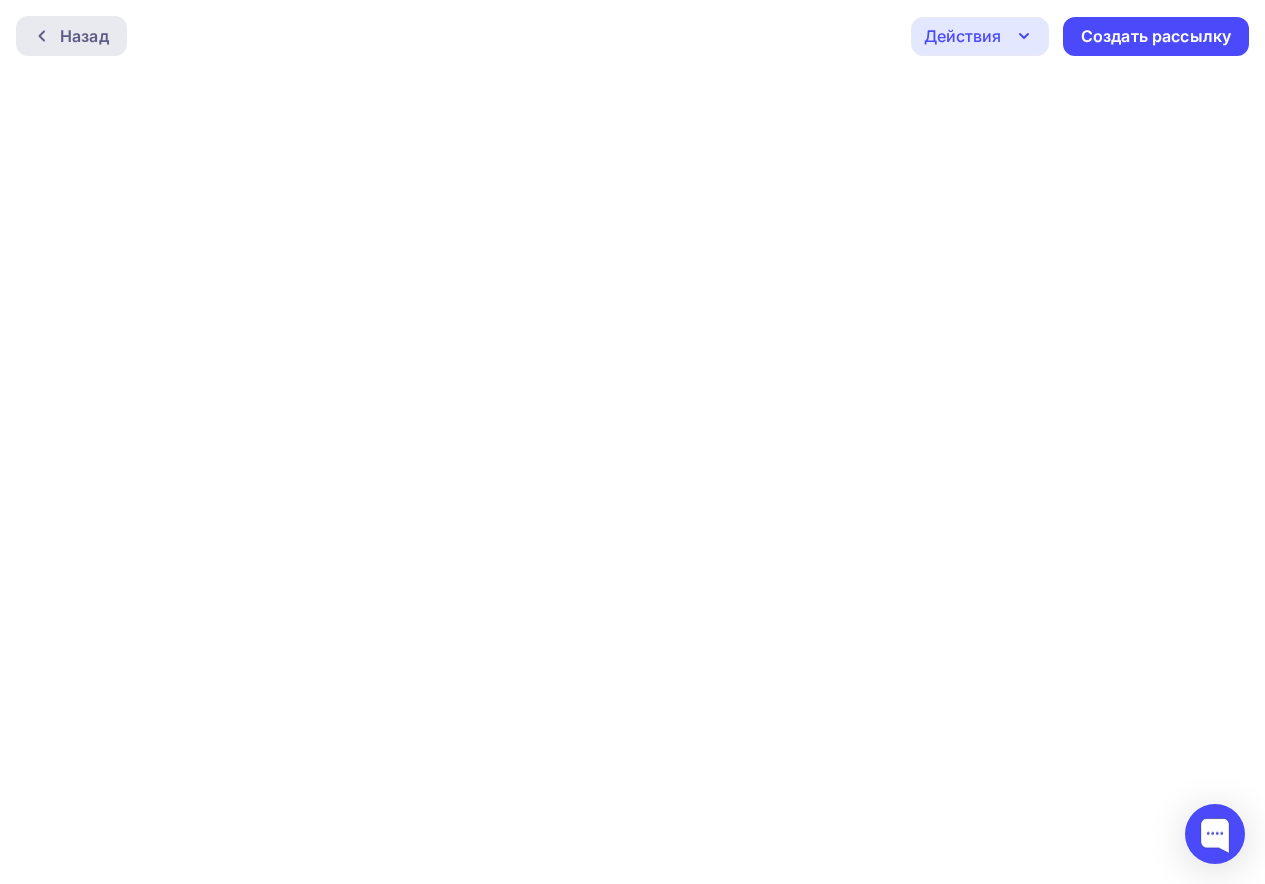 click on "Назад" at bounding box center [71, 36] 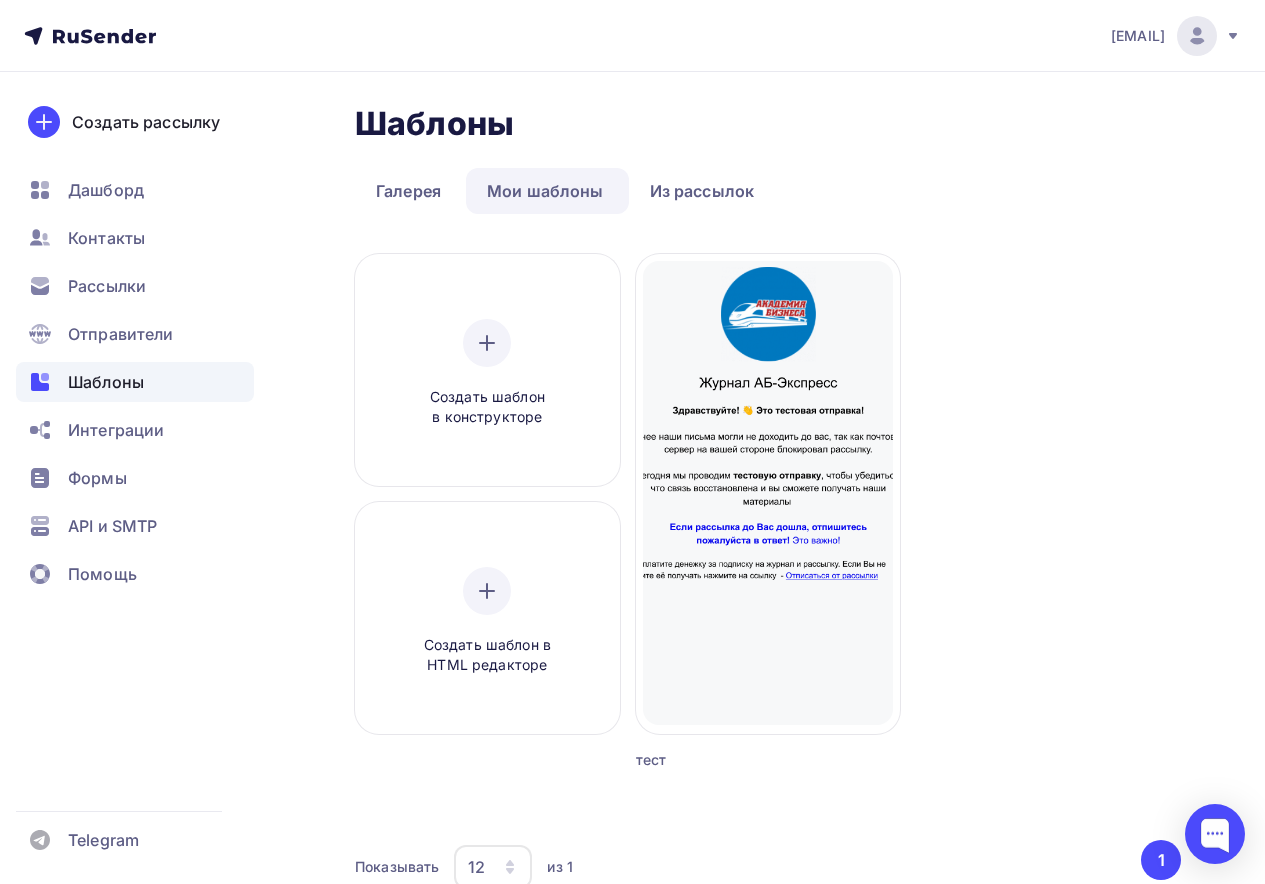 click at bounding box center [1197, 36] 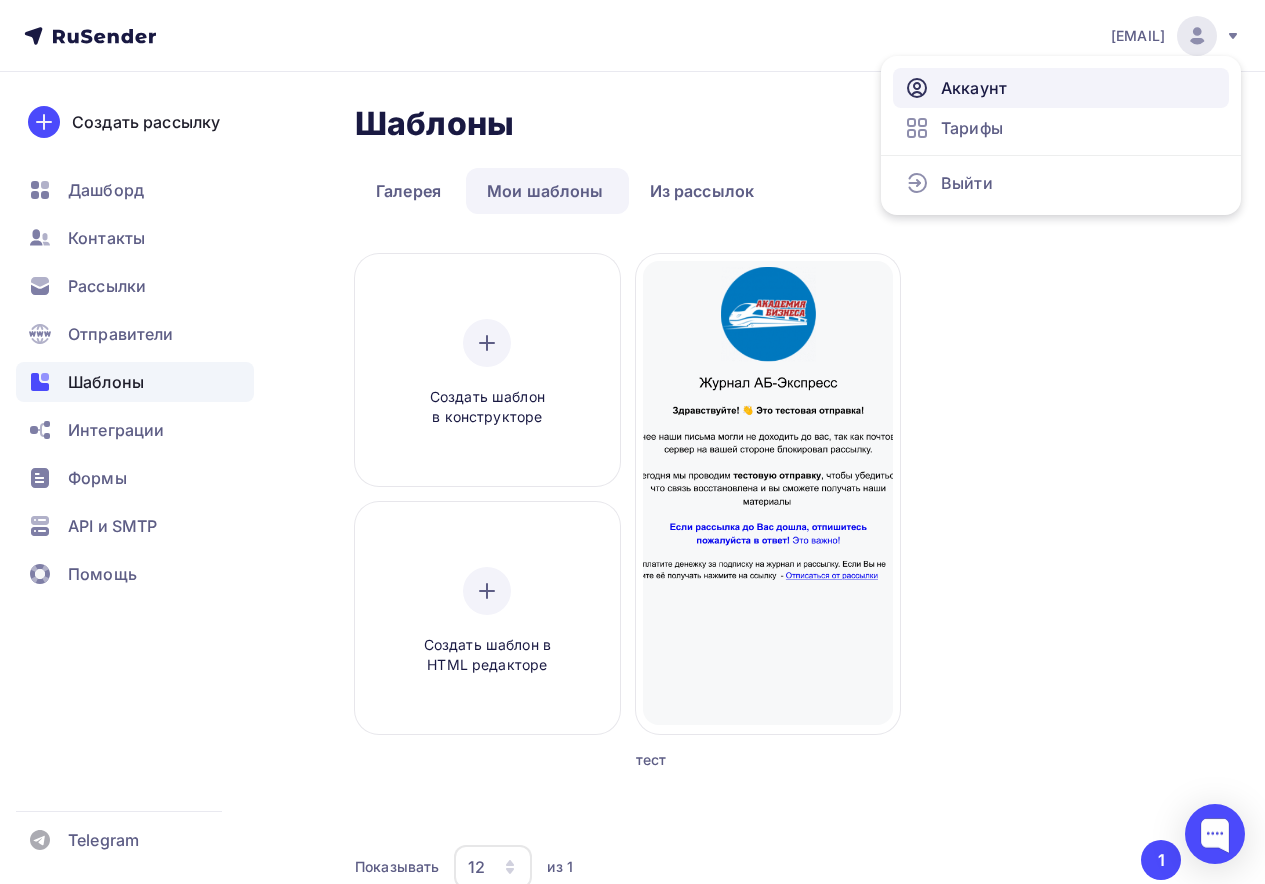 click on "Аккаунт" at bounding box center (974, 88) 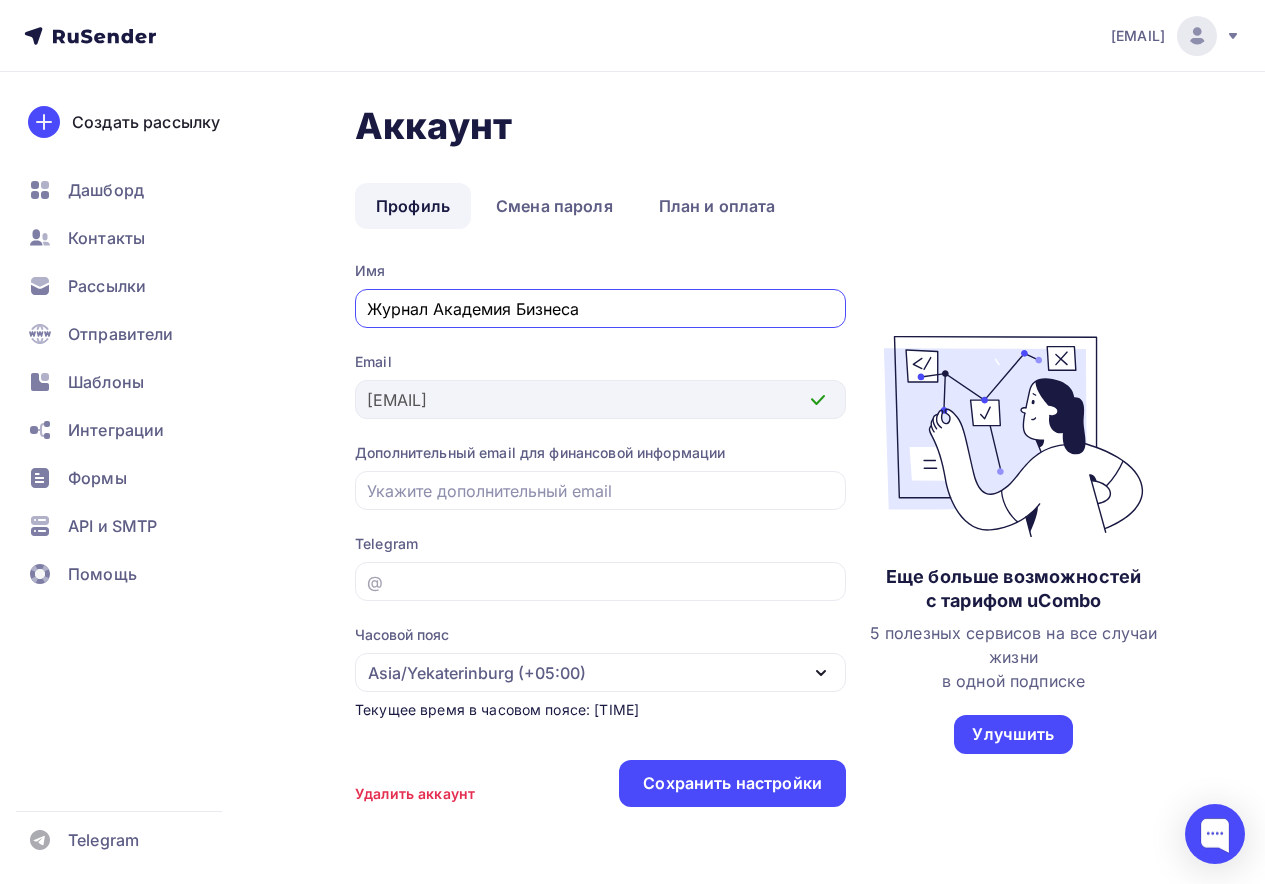 drag, startPoint x: 590, startPoint y: 304, endPoint x: 444, endPoint y: 312, distance: 146.21901 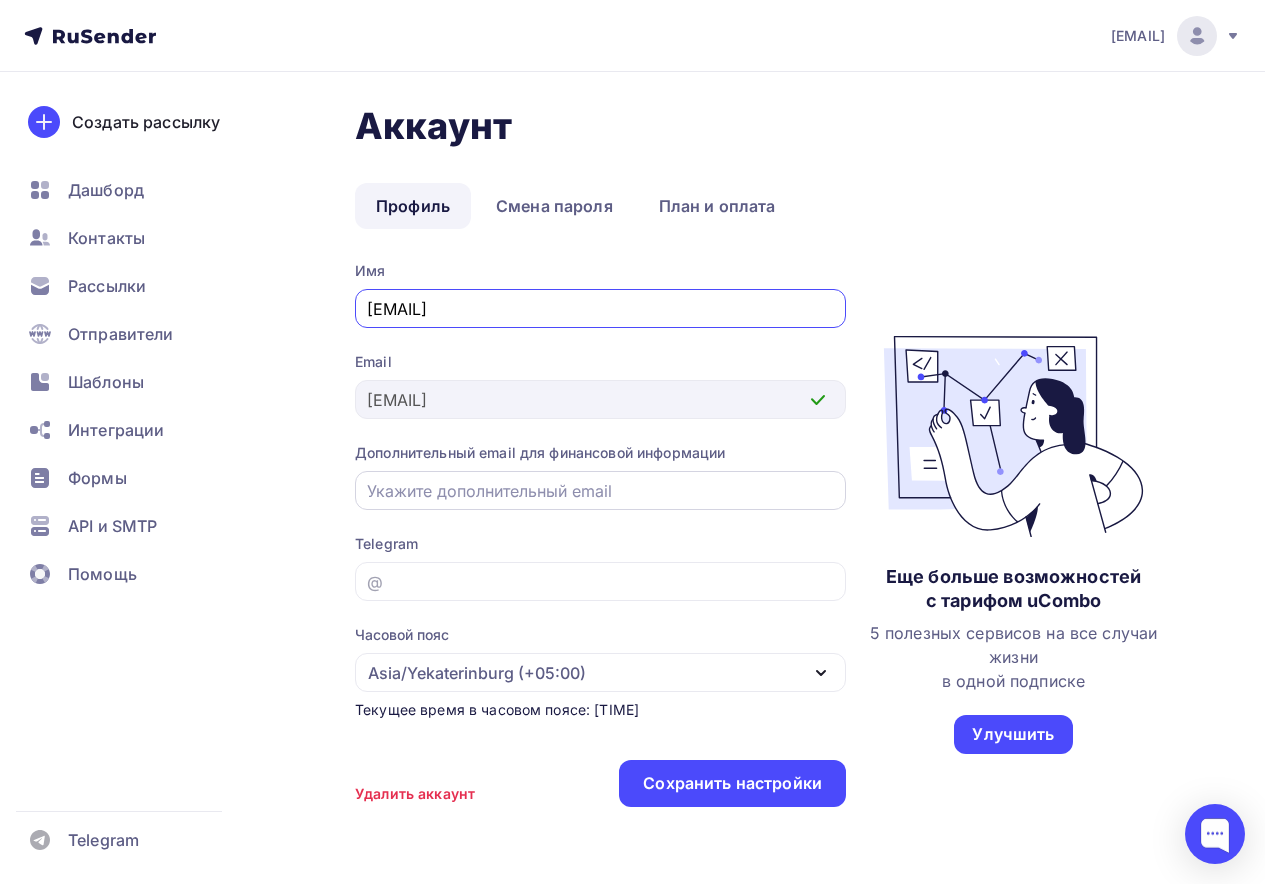 type on "[EMAIL]" 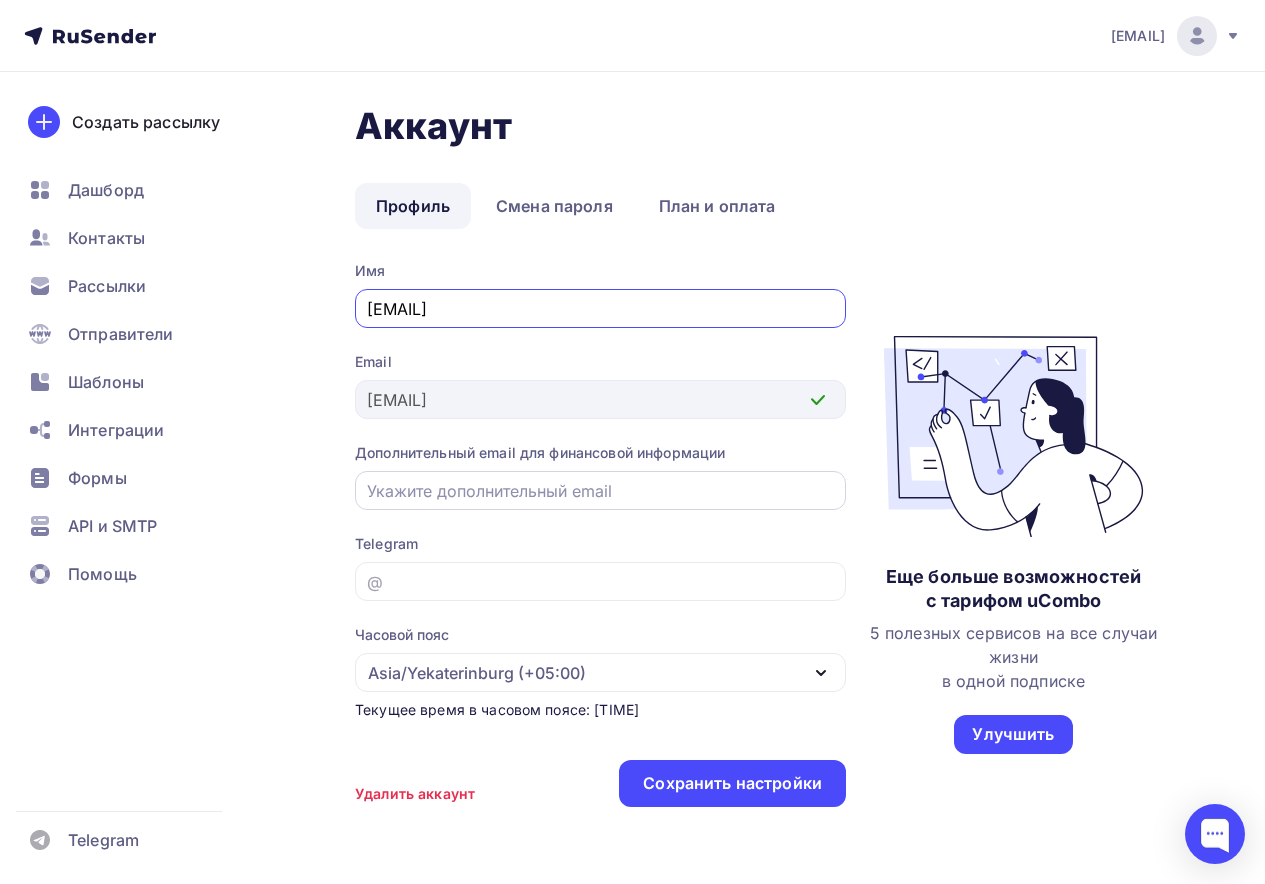 click at bounding box center (600, 490) 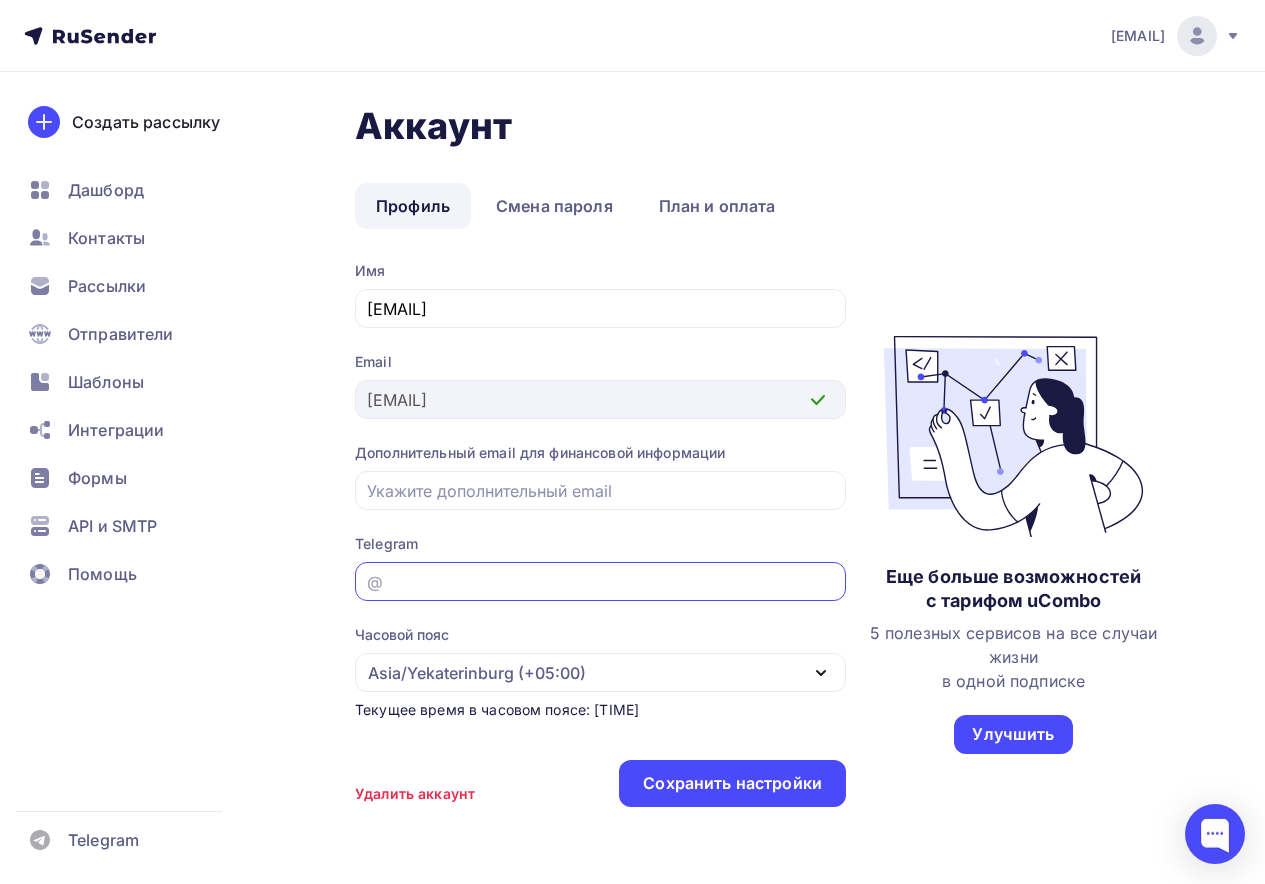 click at bounding box center (601, 582) 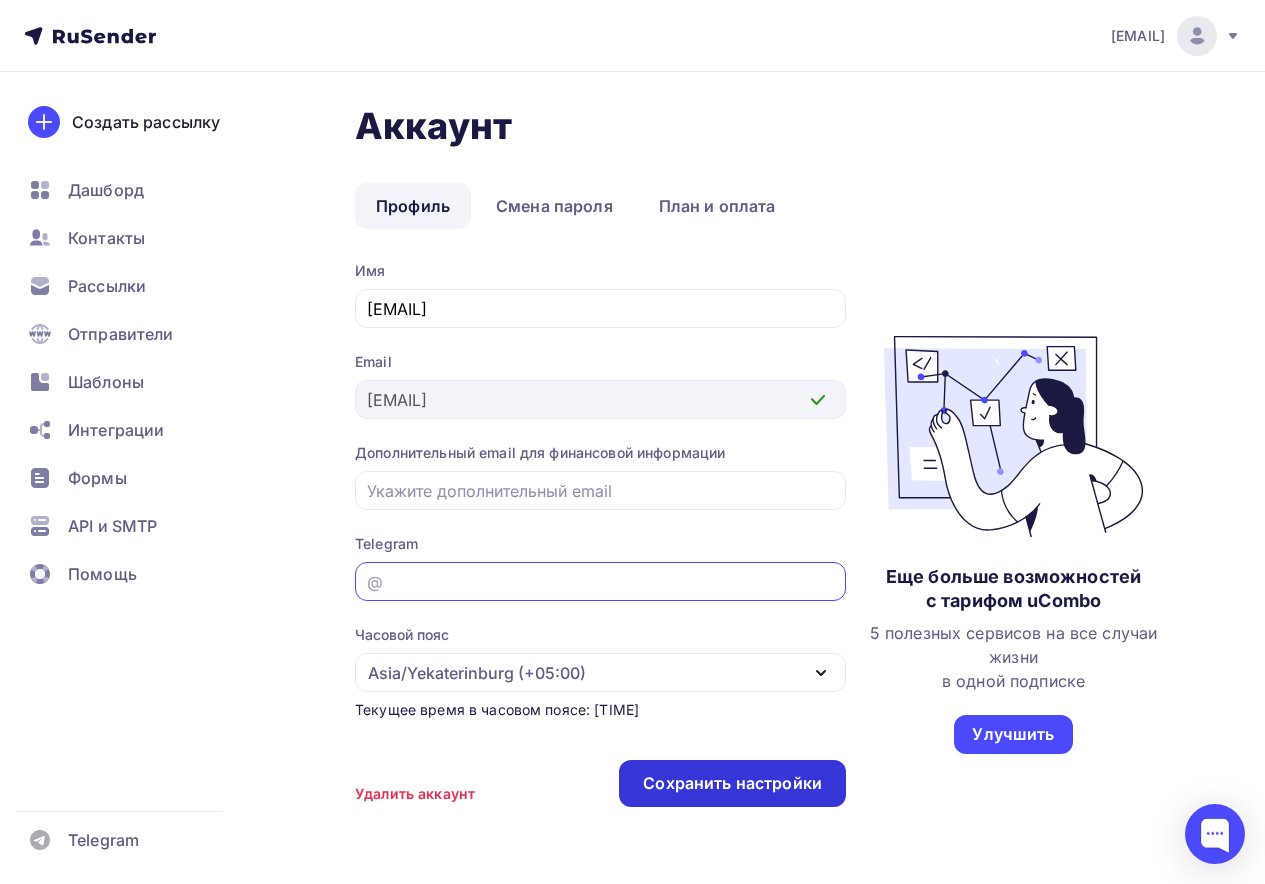 click on "Сохранить настройки" at bounding box center [732, 783] 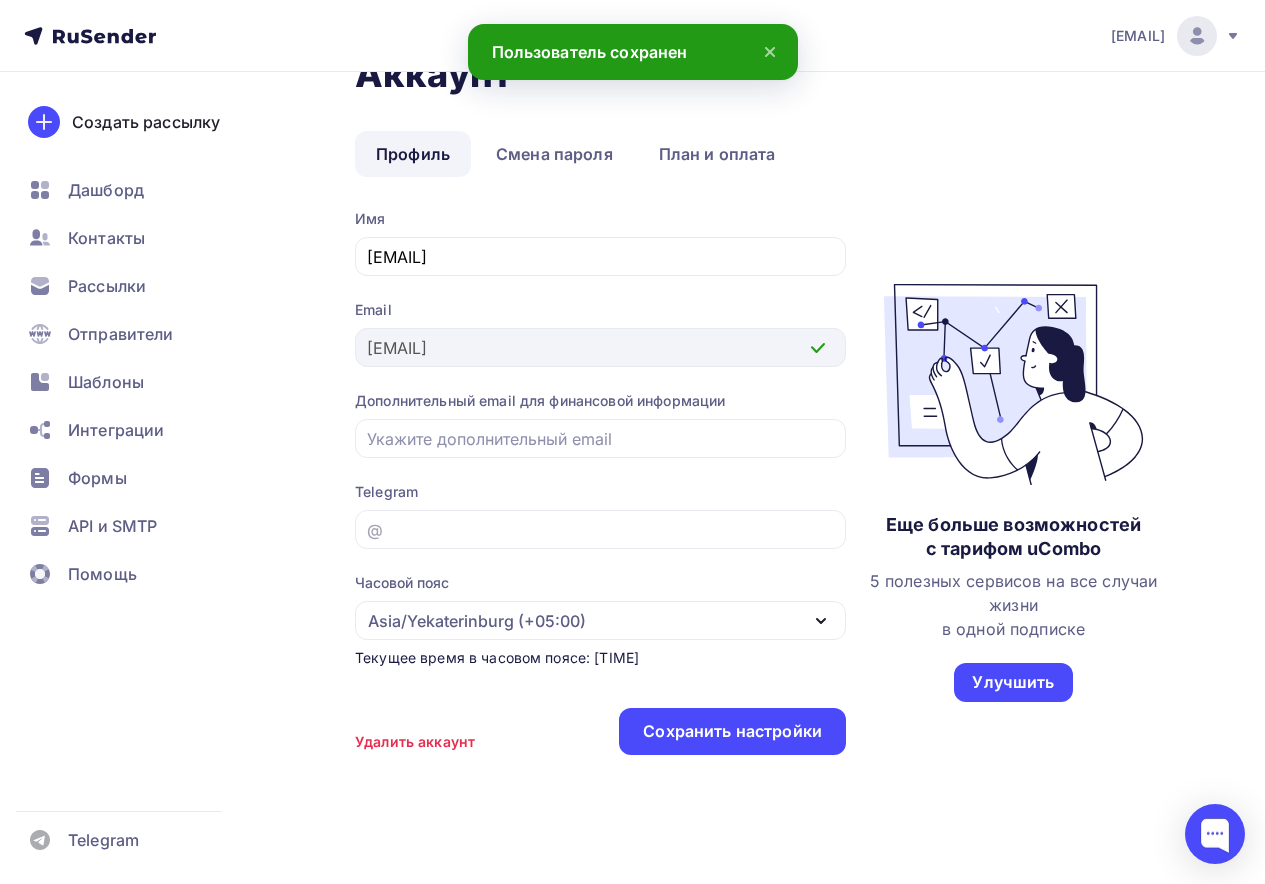 scroll, scrollTop: 80, scrollLeft: 0, axis: vertical 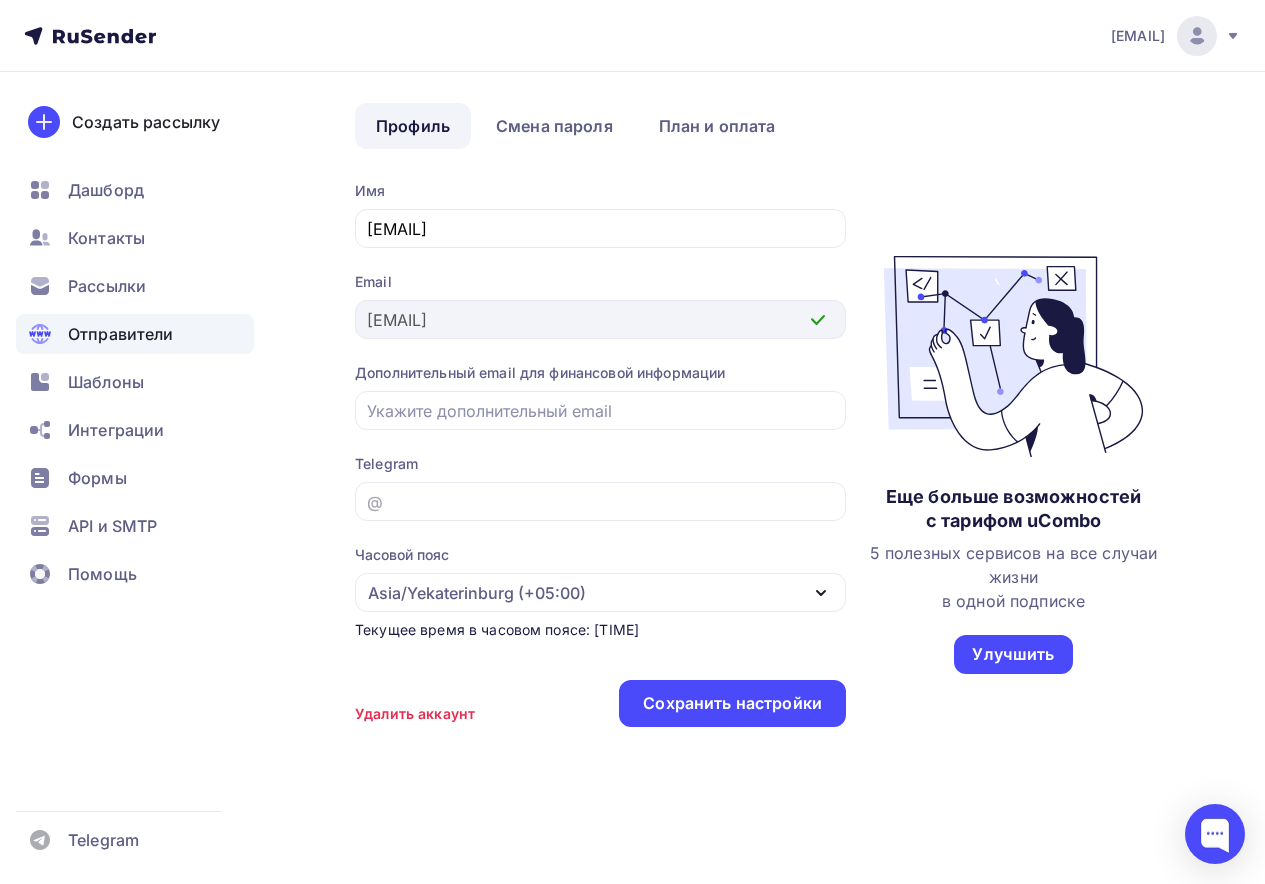 click on "Отправители" at bounding box center (121, 334) 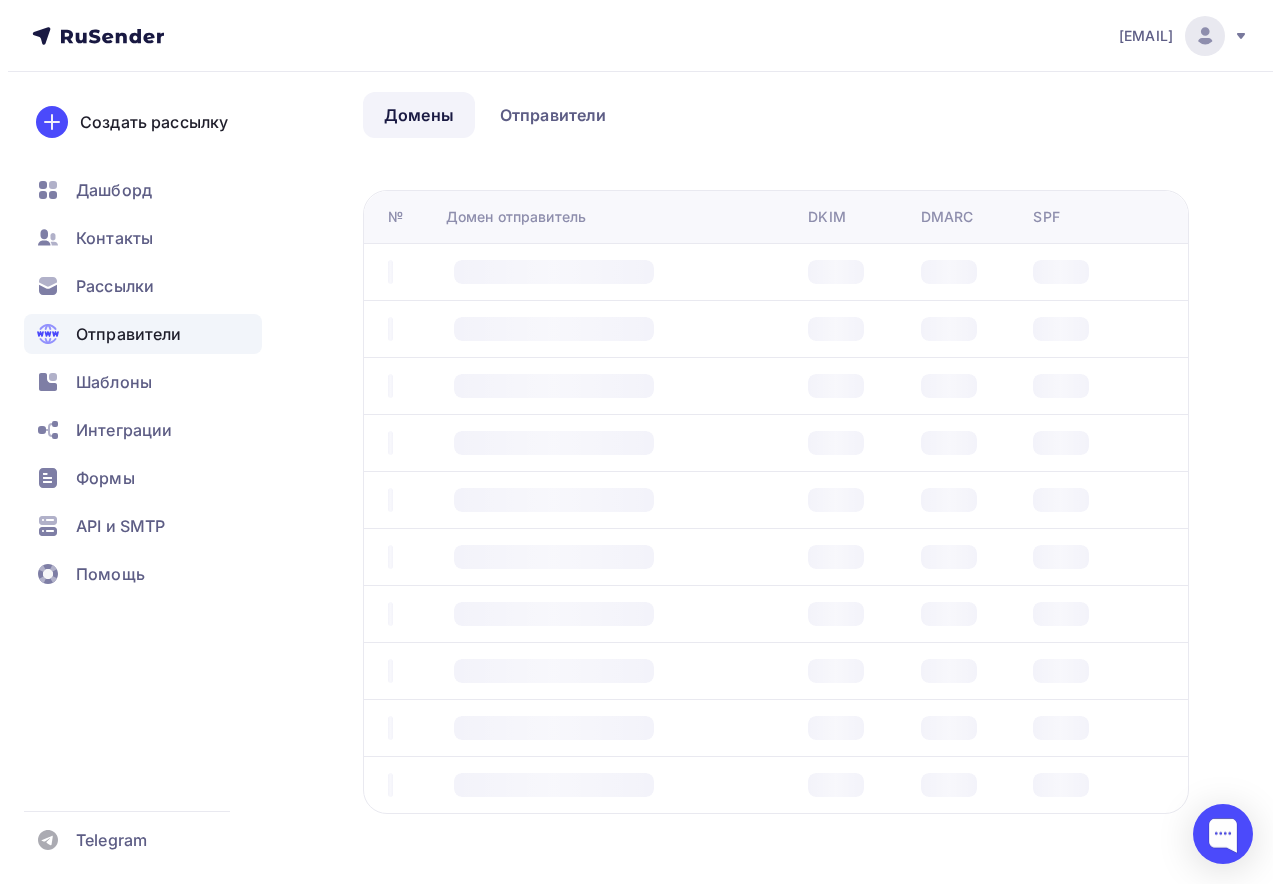 scroll, scrollTop: 0, scrollLeft: 0, axis: both 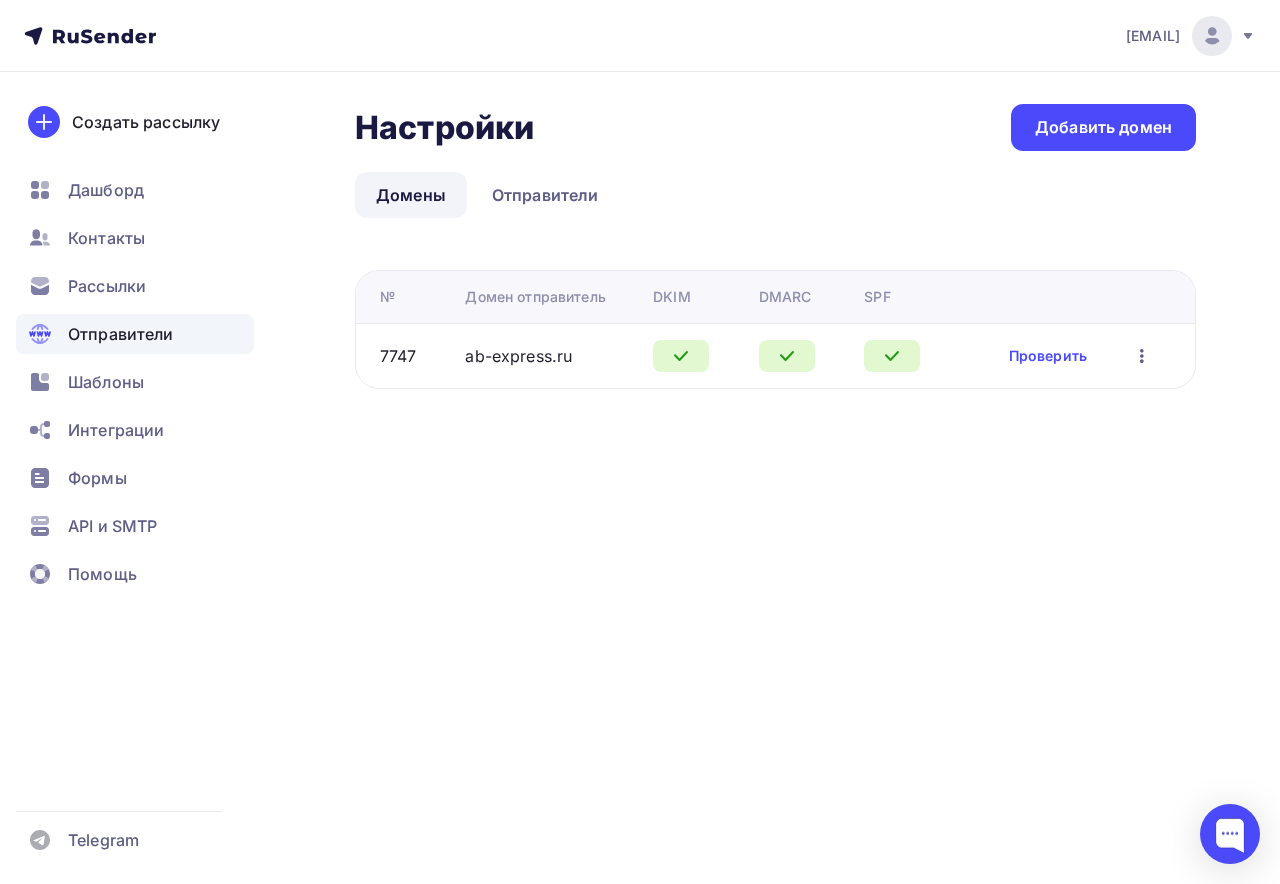 click 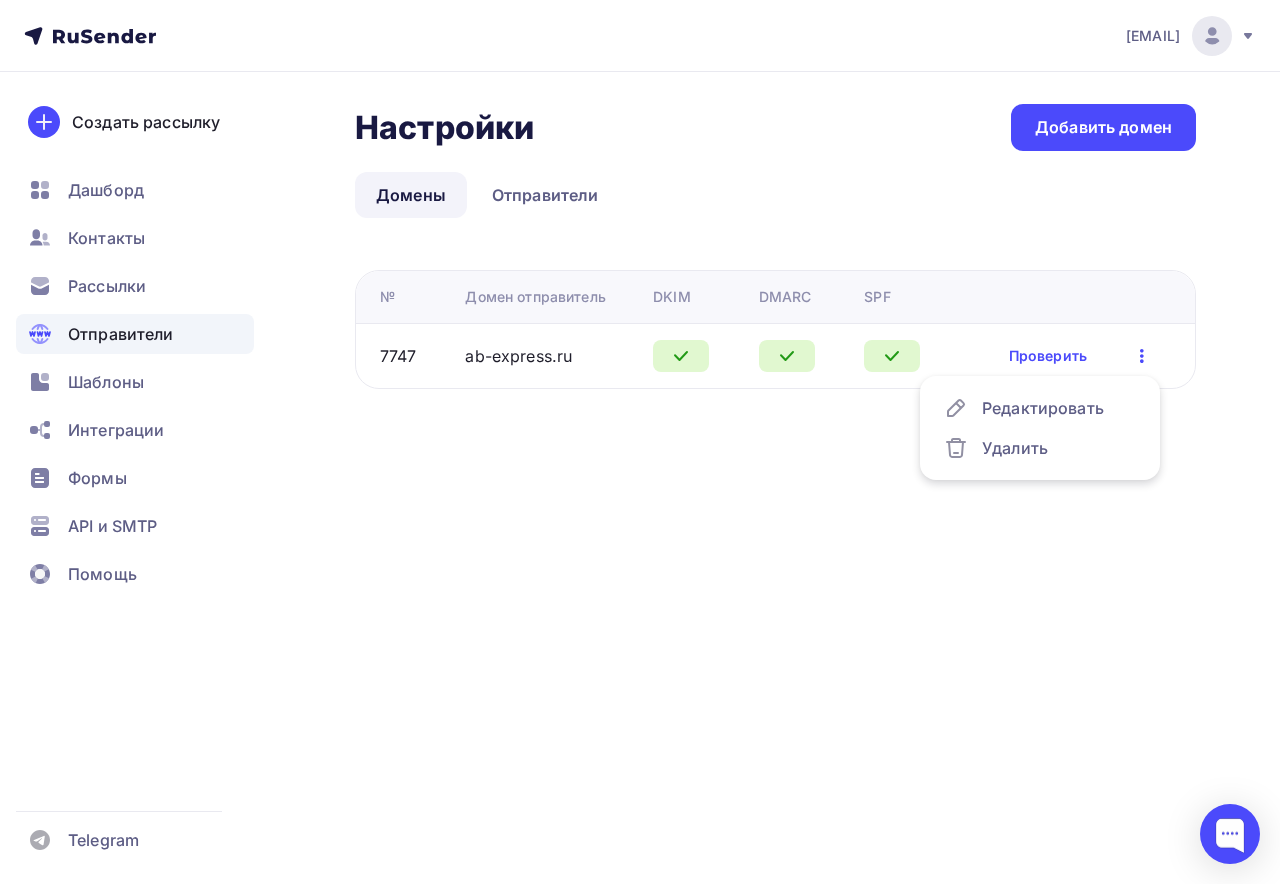 click 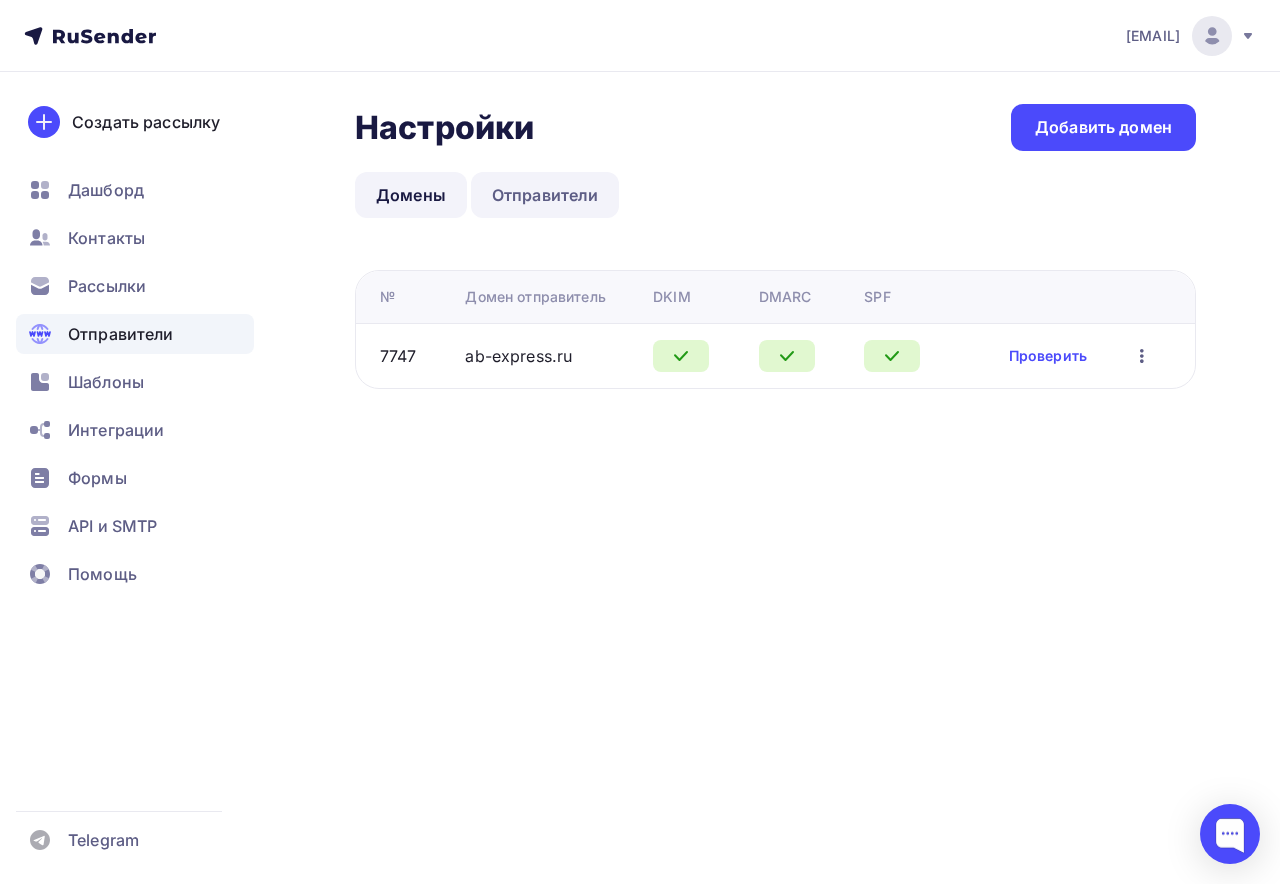 click on "Отправители" at bounding box center (545, 195) 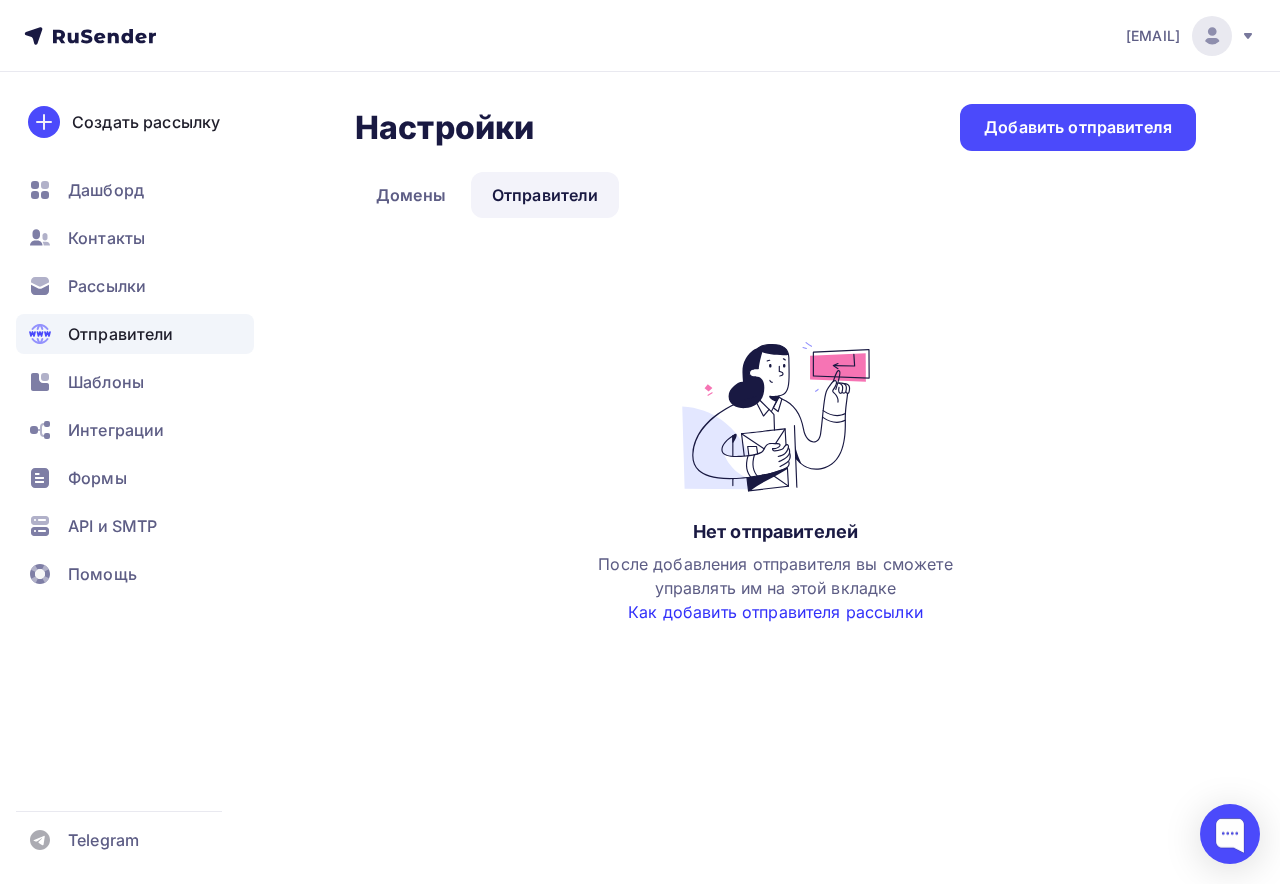 click on "Как добавить отправителя рассылки" at bounding box center (775, 612) 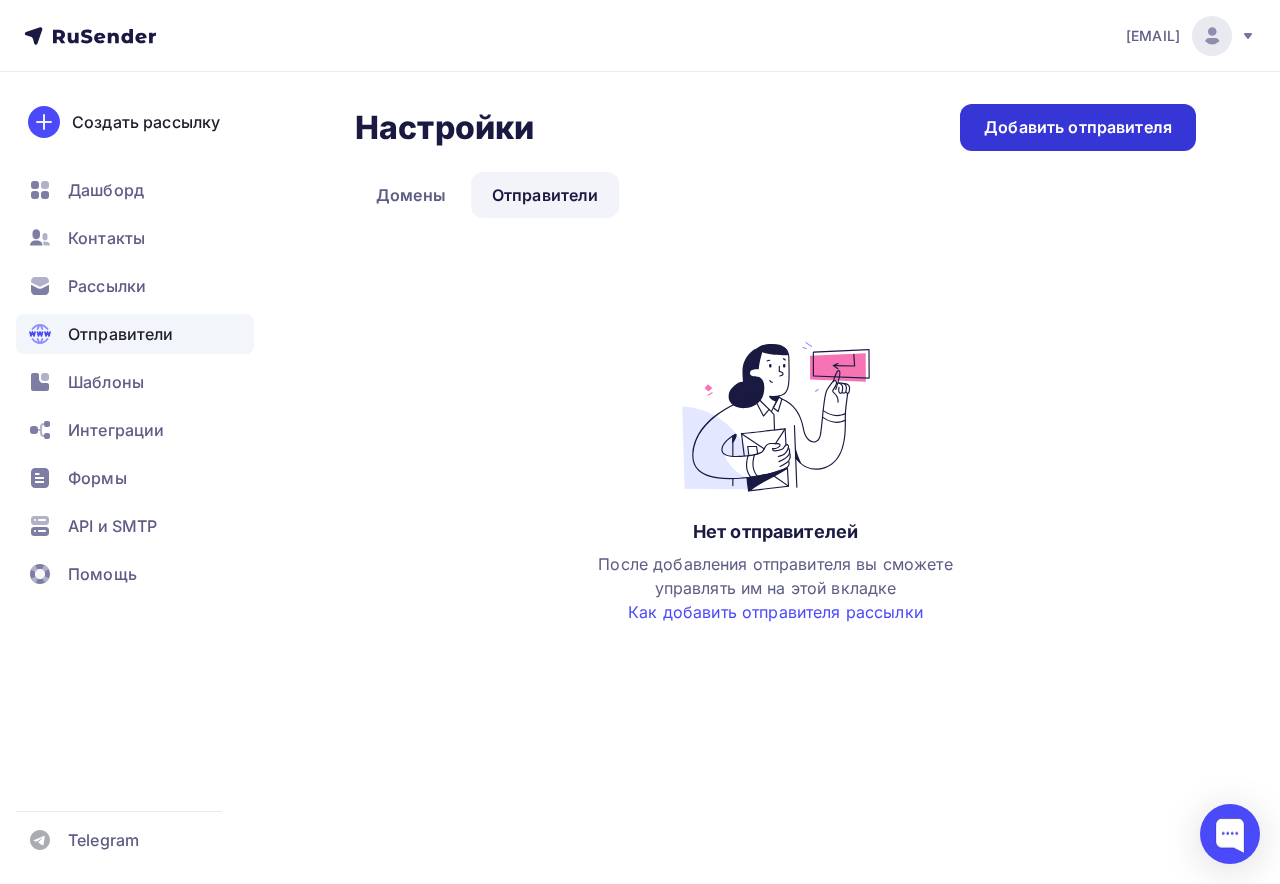 click on "Добавить отправителя" at bounding box center (1078, 127) 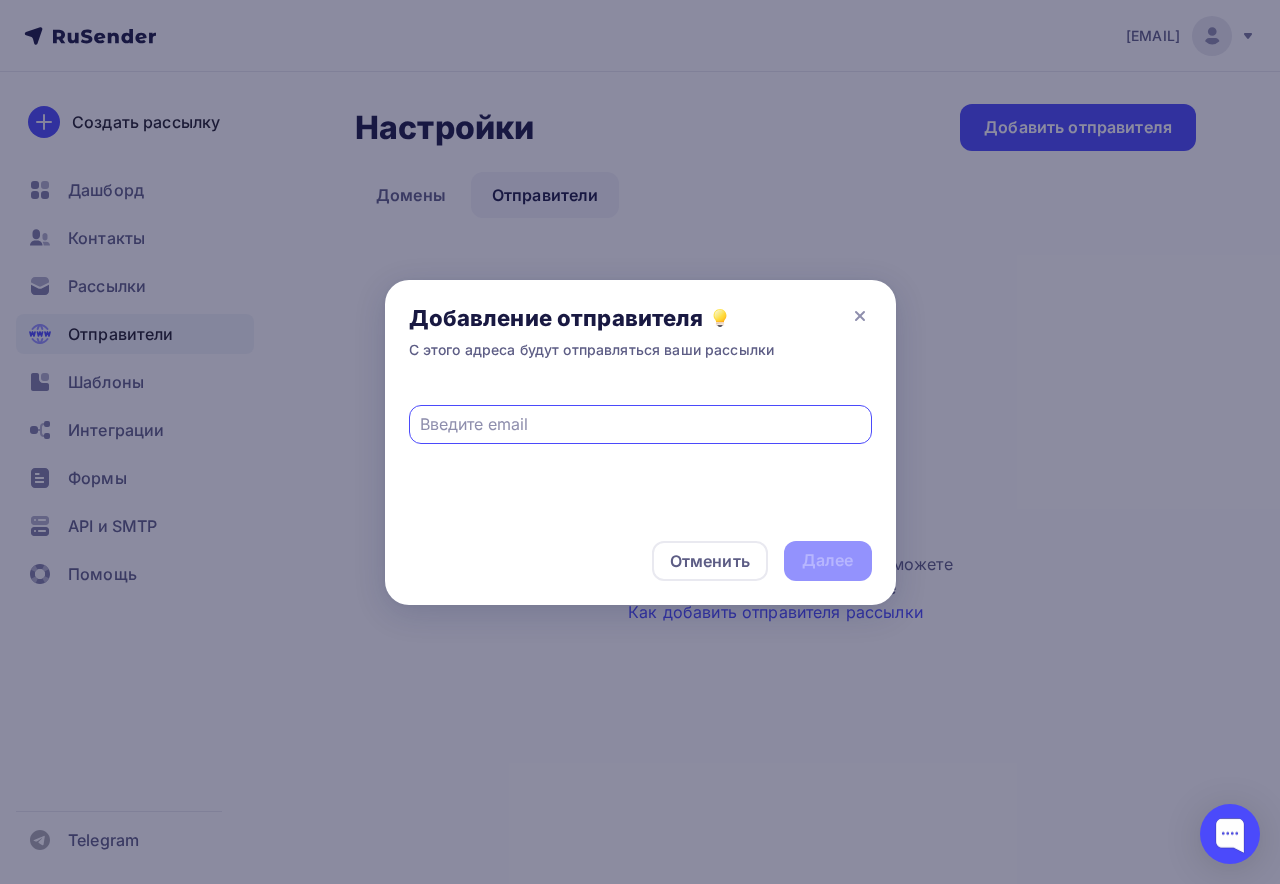 click at bounding box center (640, 424) 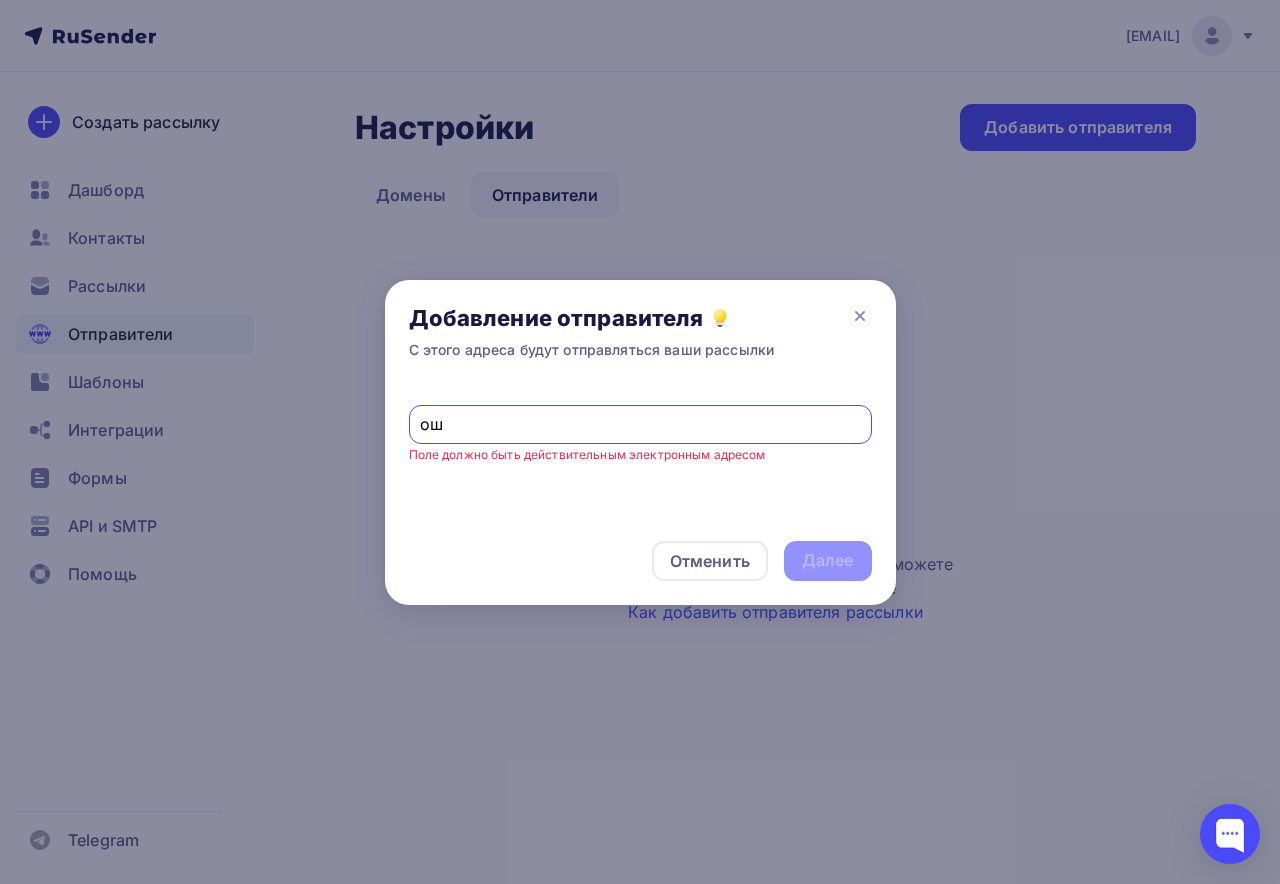 type on "о" 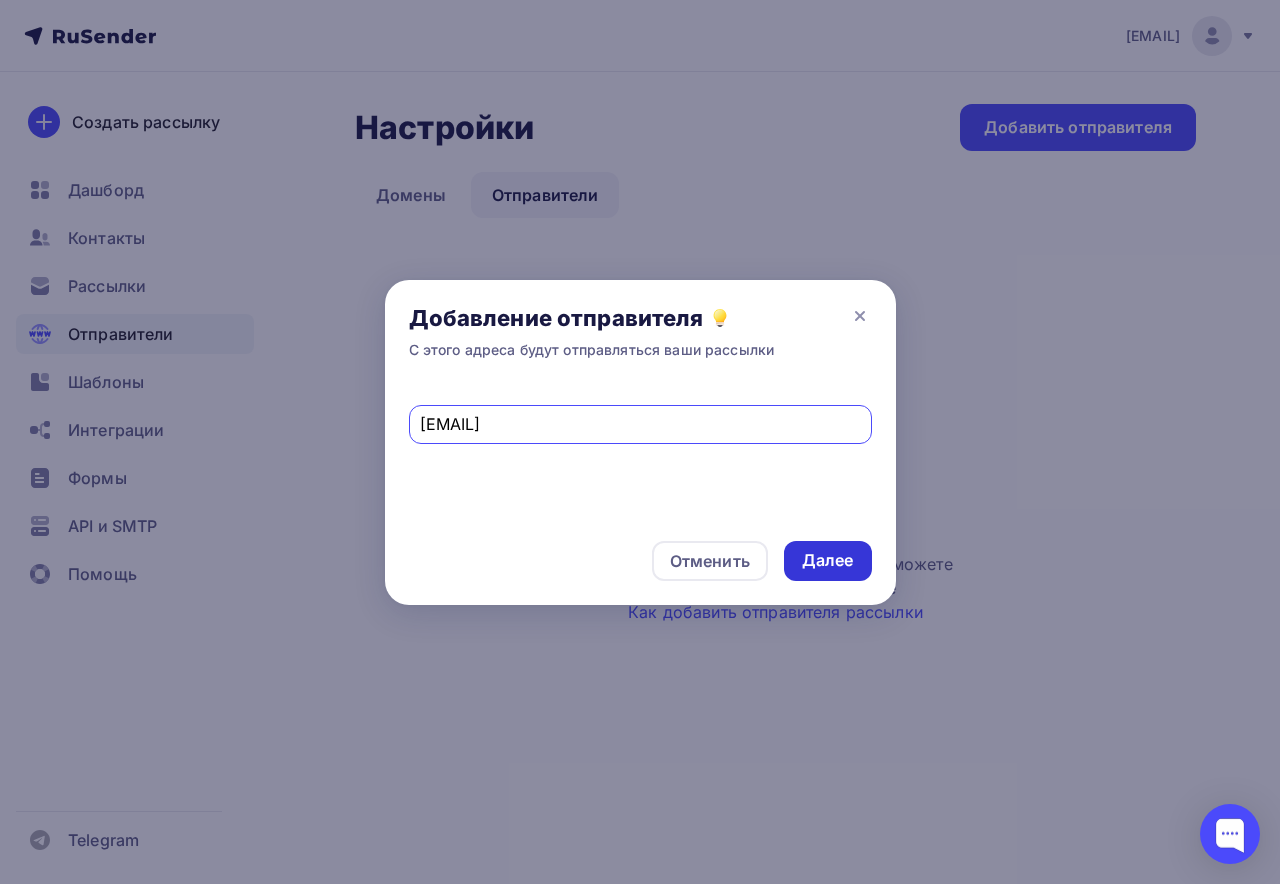 type on "[EMAIL]" 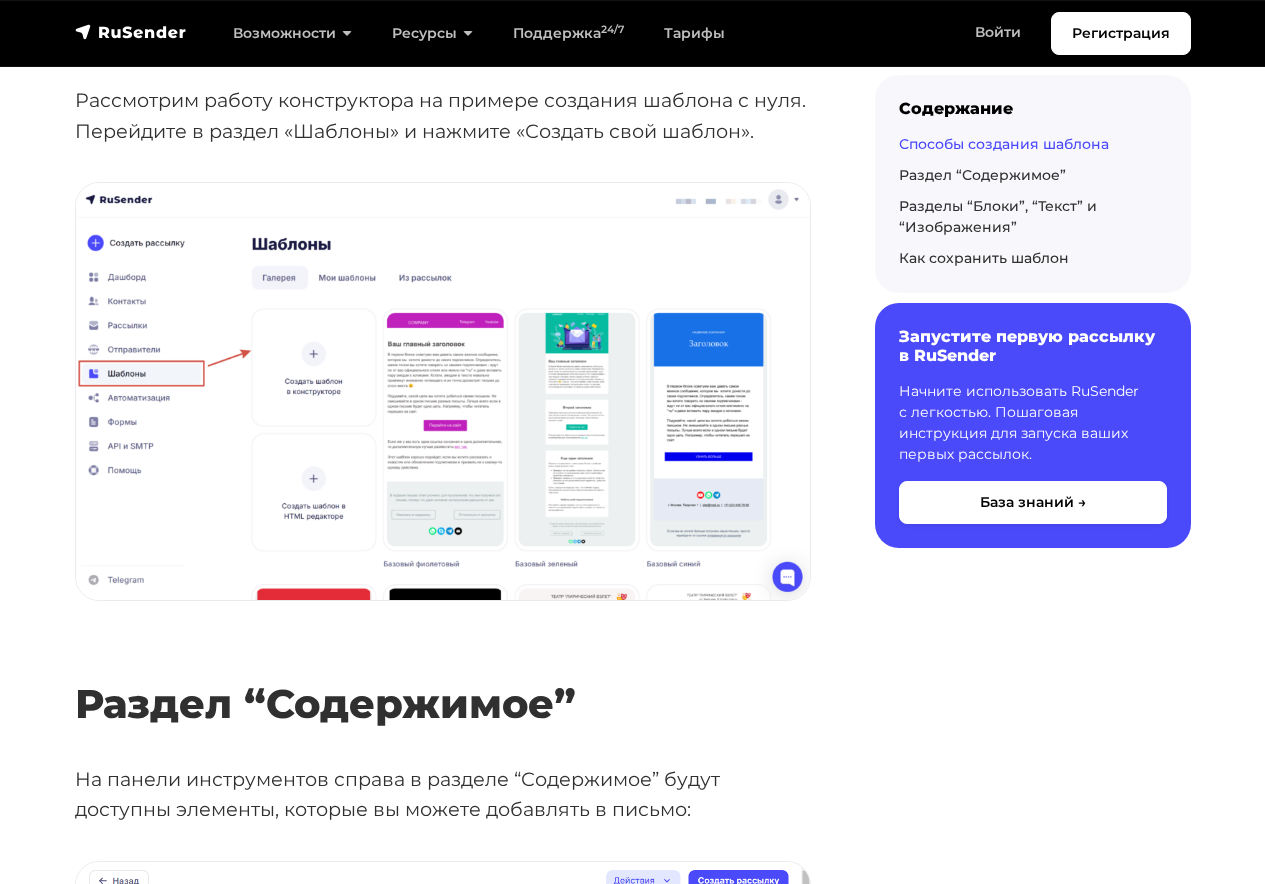 scroll, scrollTop: 1200, scrollLeft: 0, axis: vertical 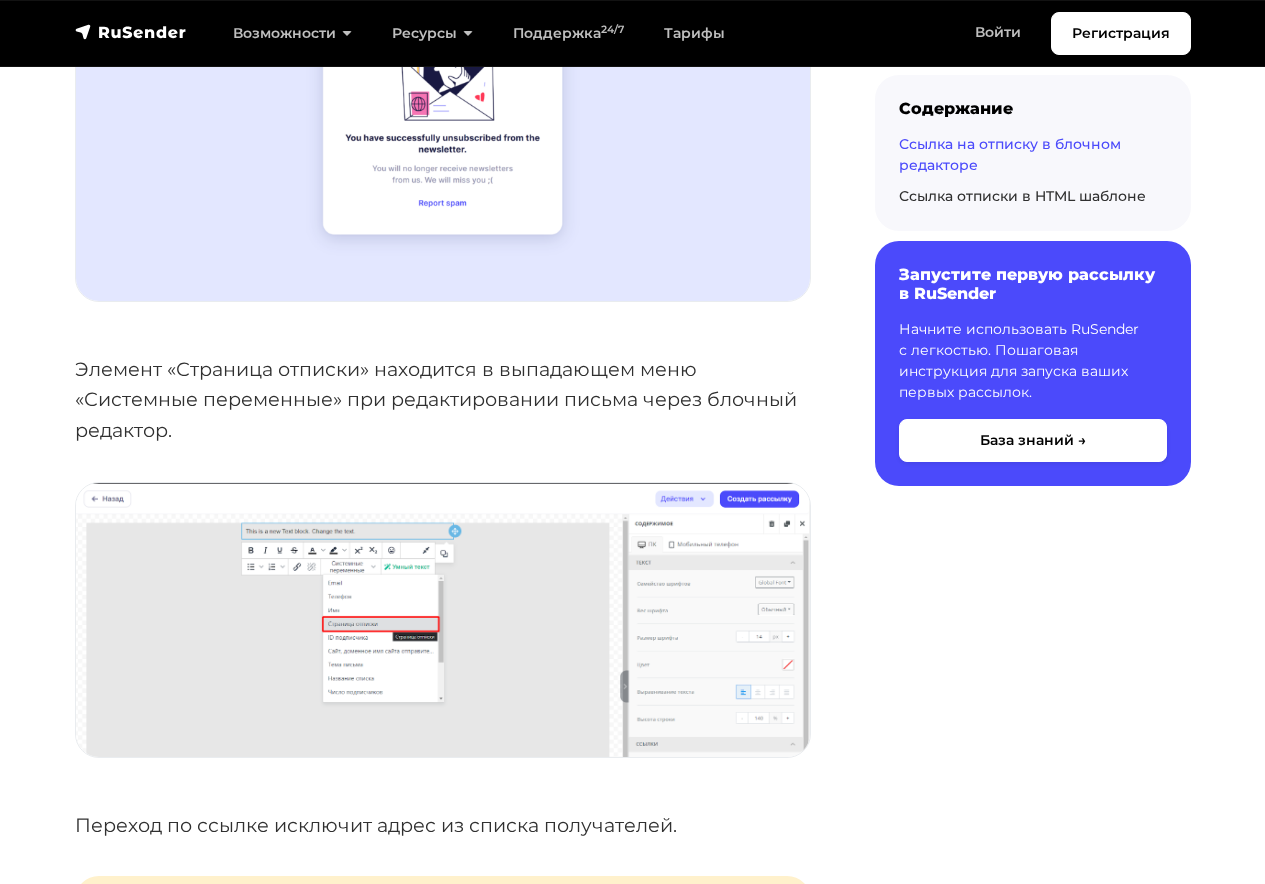 click at bounding box center [443, 620] 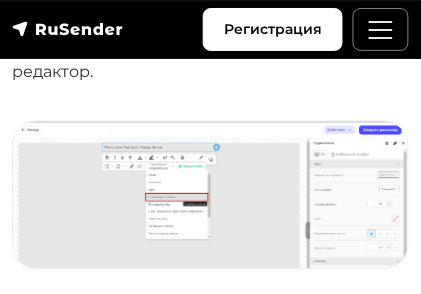 scroll, scrollTop: 1533, scrollLeft: 0, axis: vertical 